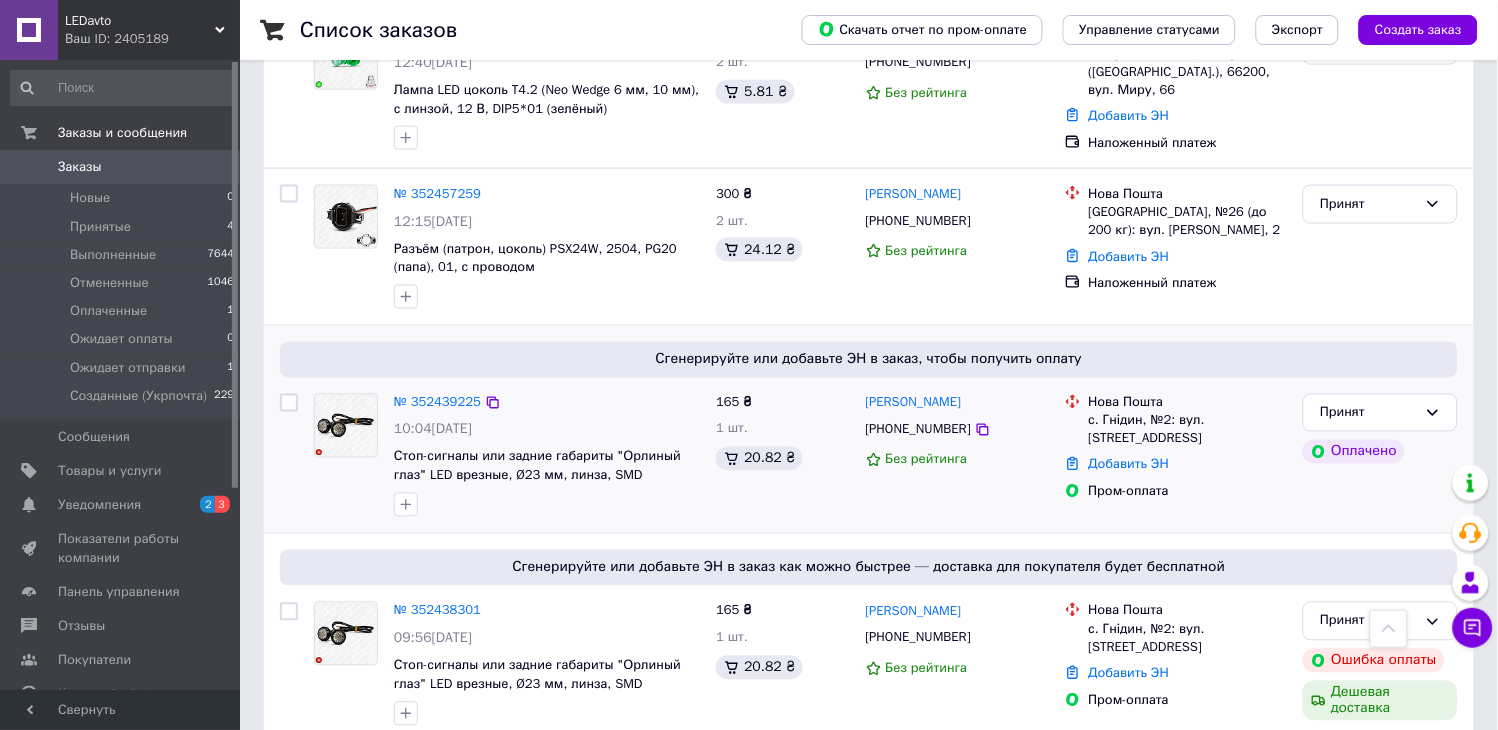 scroll, scrollTop: 111, scrollLeft: 0, axis: vertical 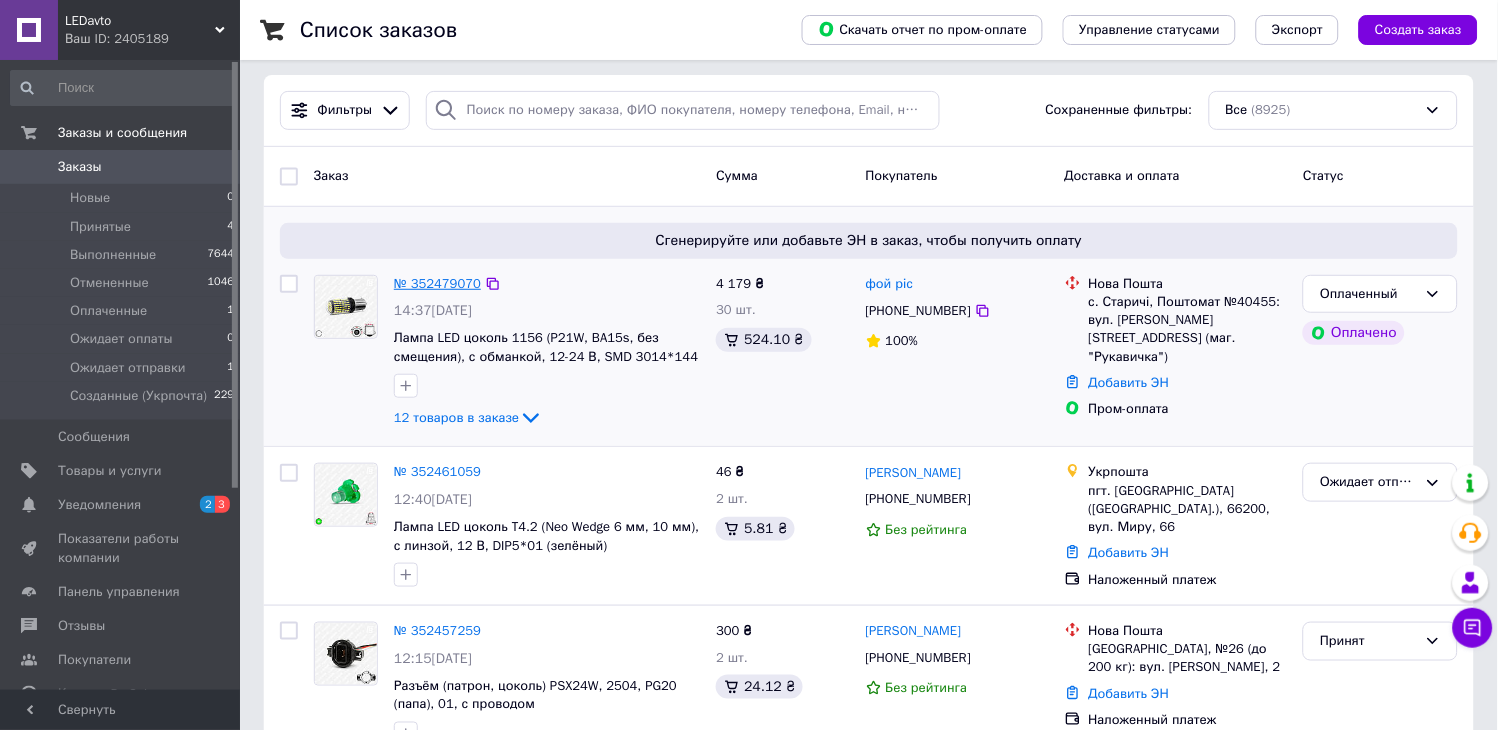 click on "№ 352479070" at bounding box center (437, 283) 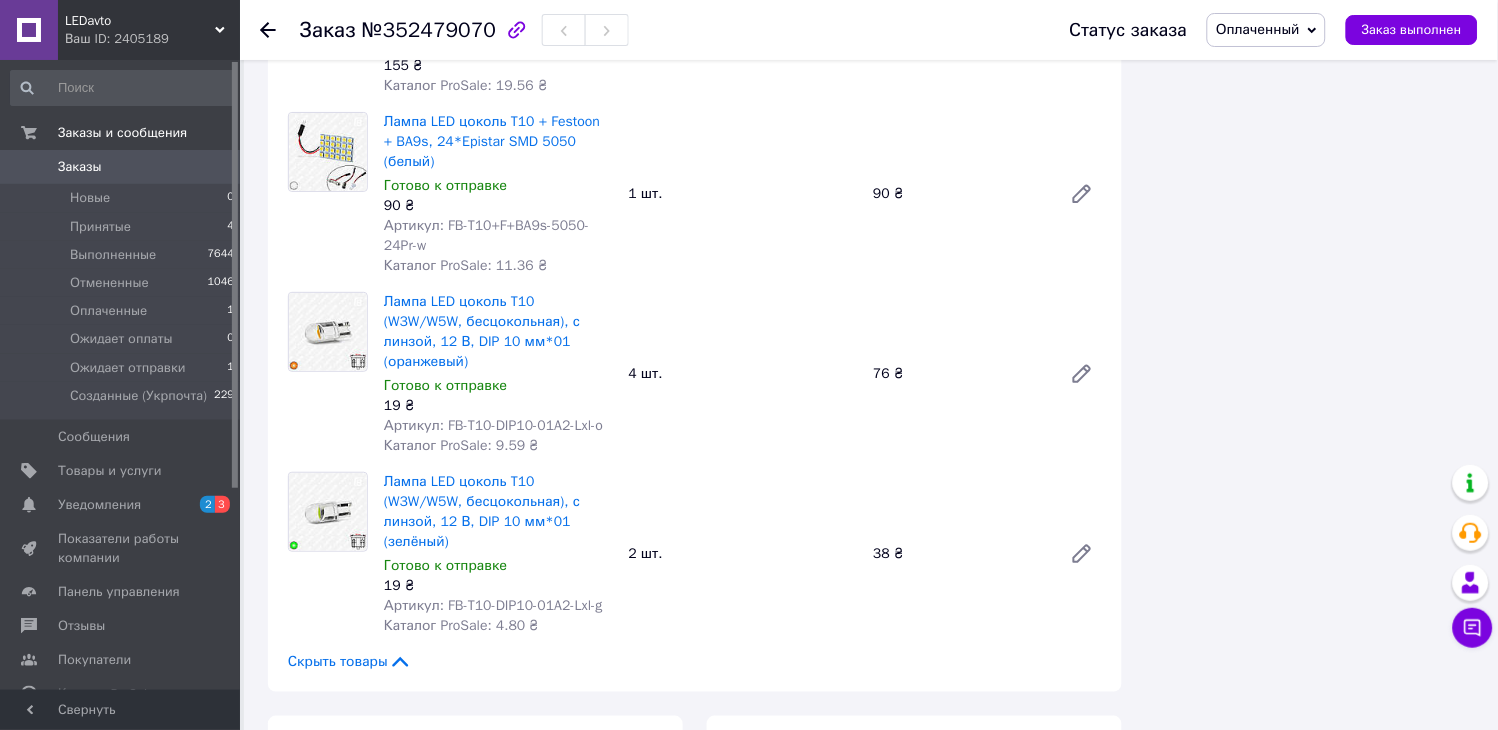 scroll, scrollTop: 1555, scrollLeft: 0, axis: vertical 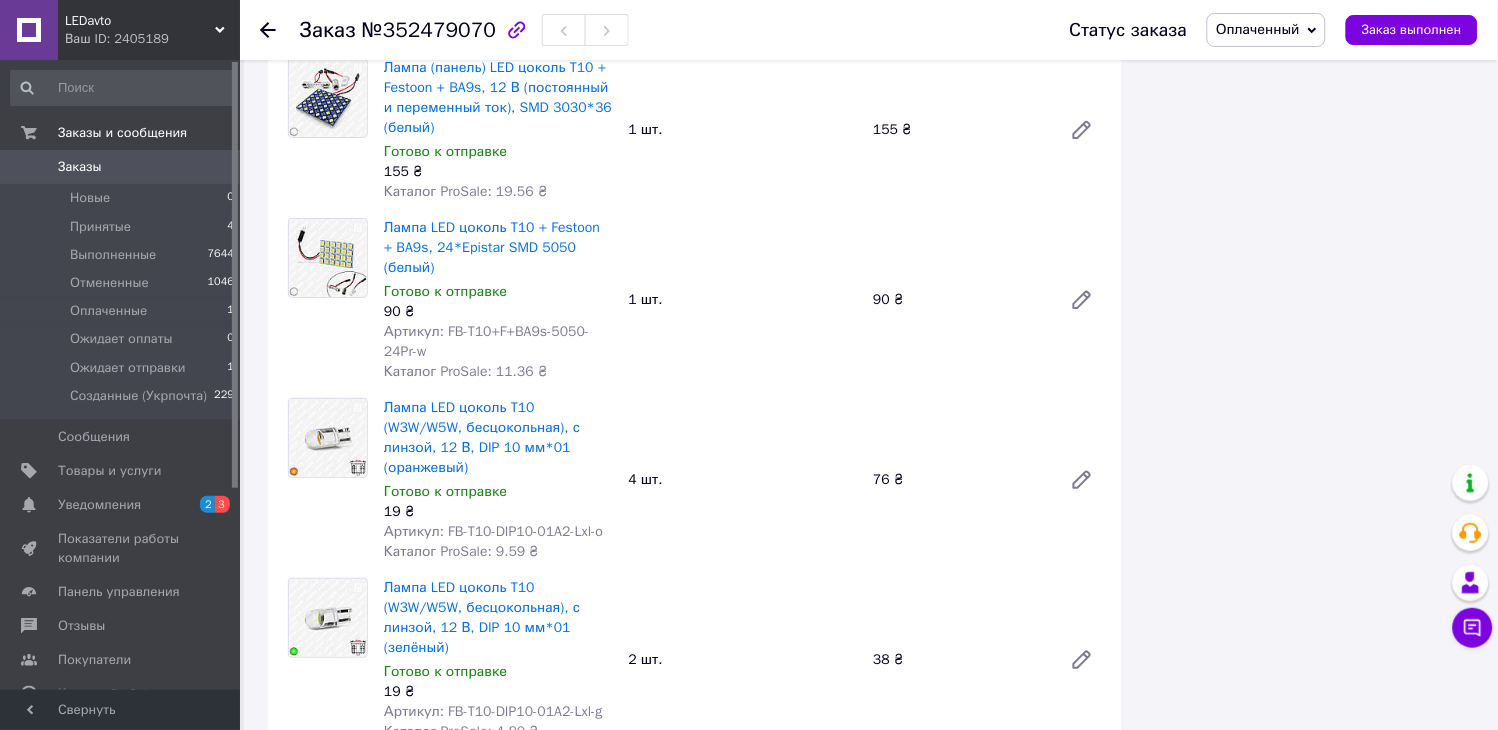 click on "Заказы" at bounding box center (80, 167) 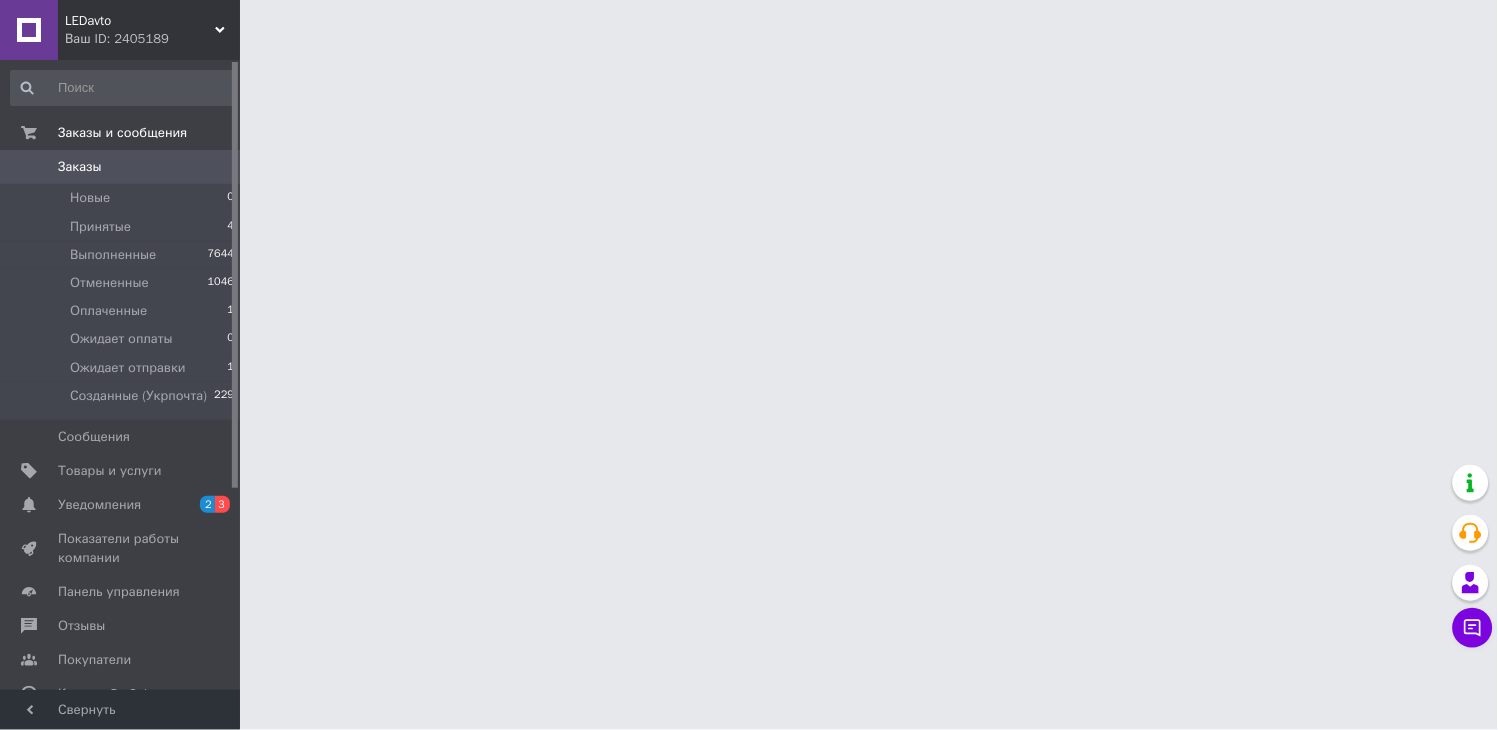 scroll, scrollTop: 0, scrollLeft: 0, axis: both 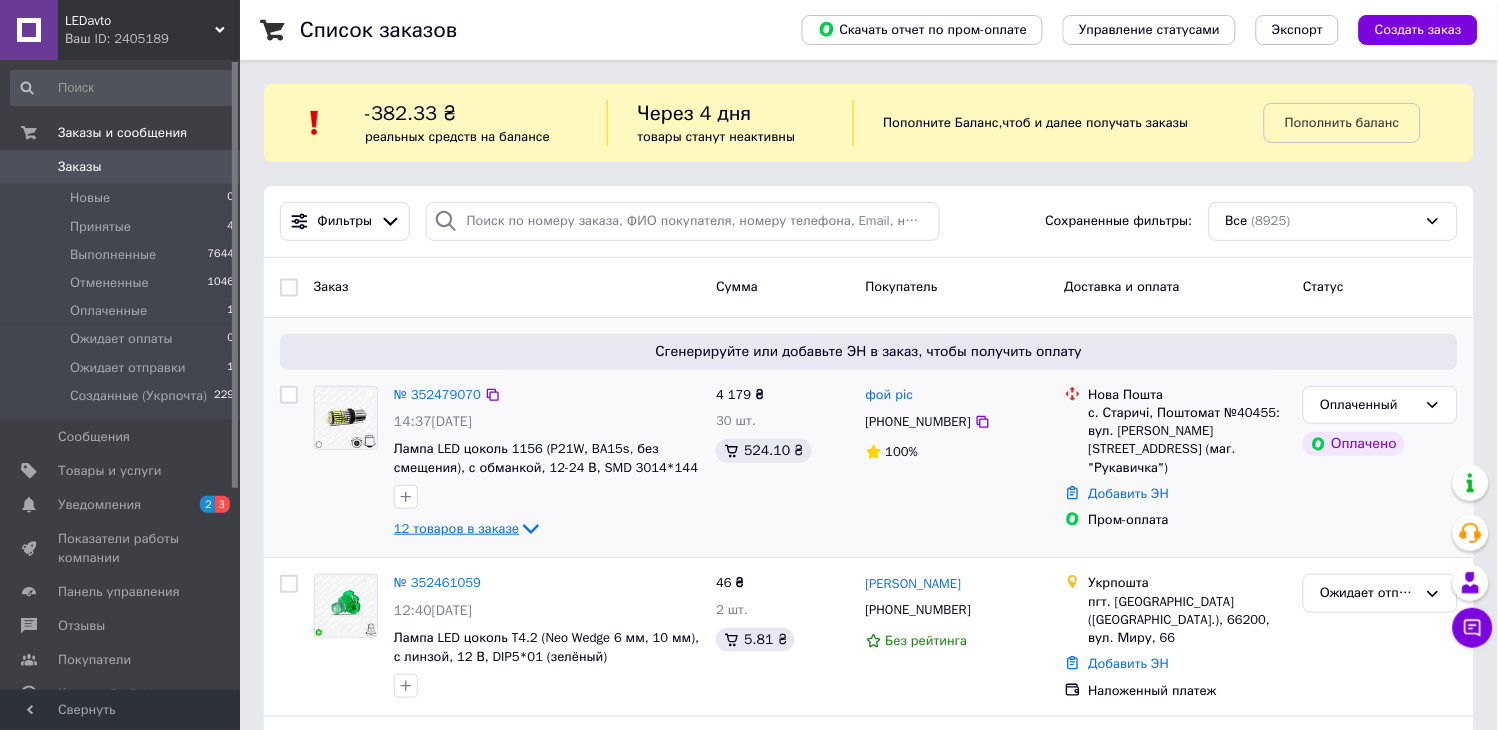 click on "12 товаров в заказе" at bounding box center (456, 528) 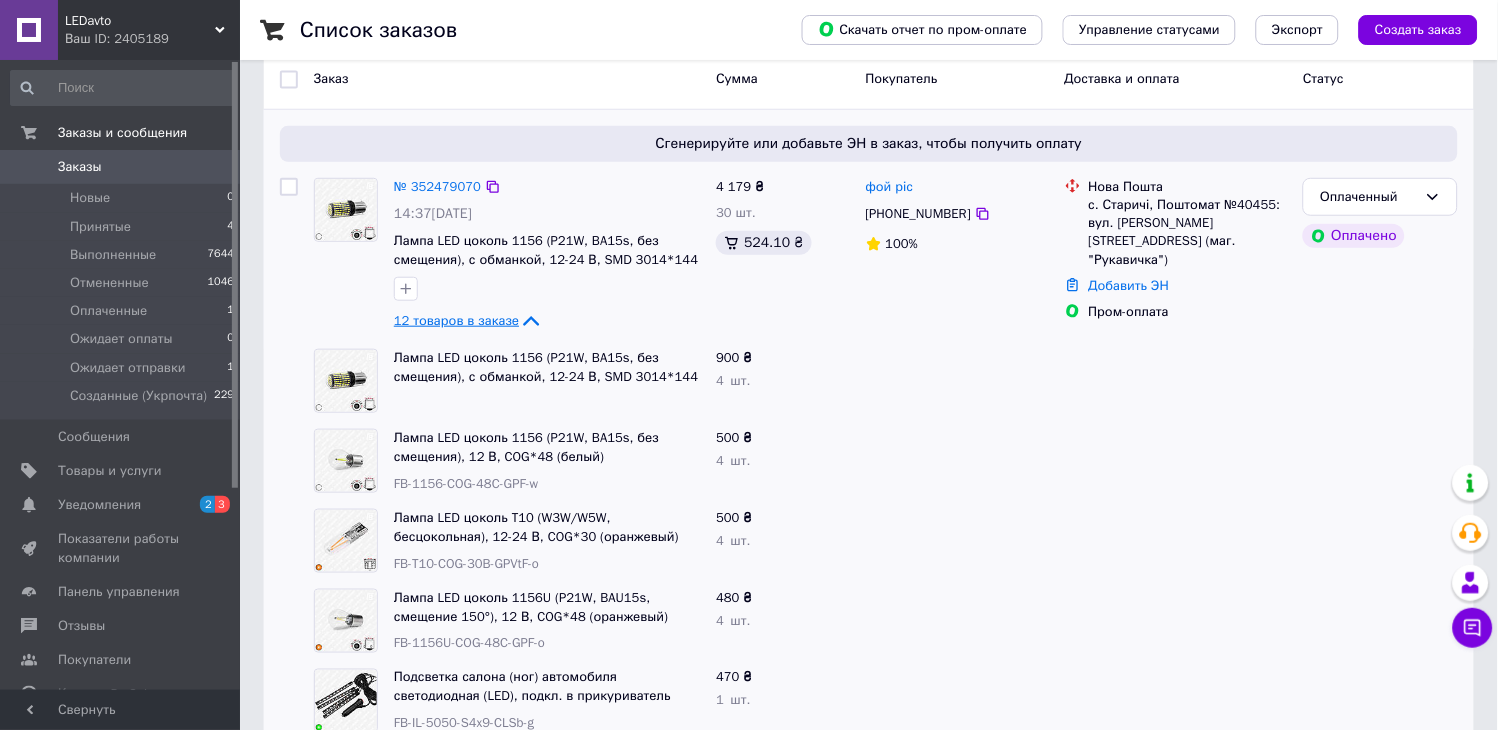 scroll, scrollTop: 222, scrollLeft: 0, axis: vertical 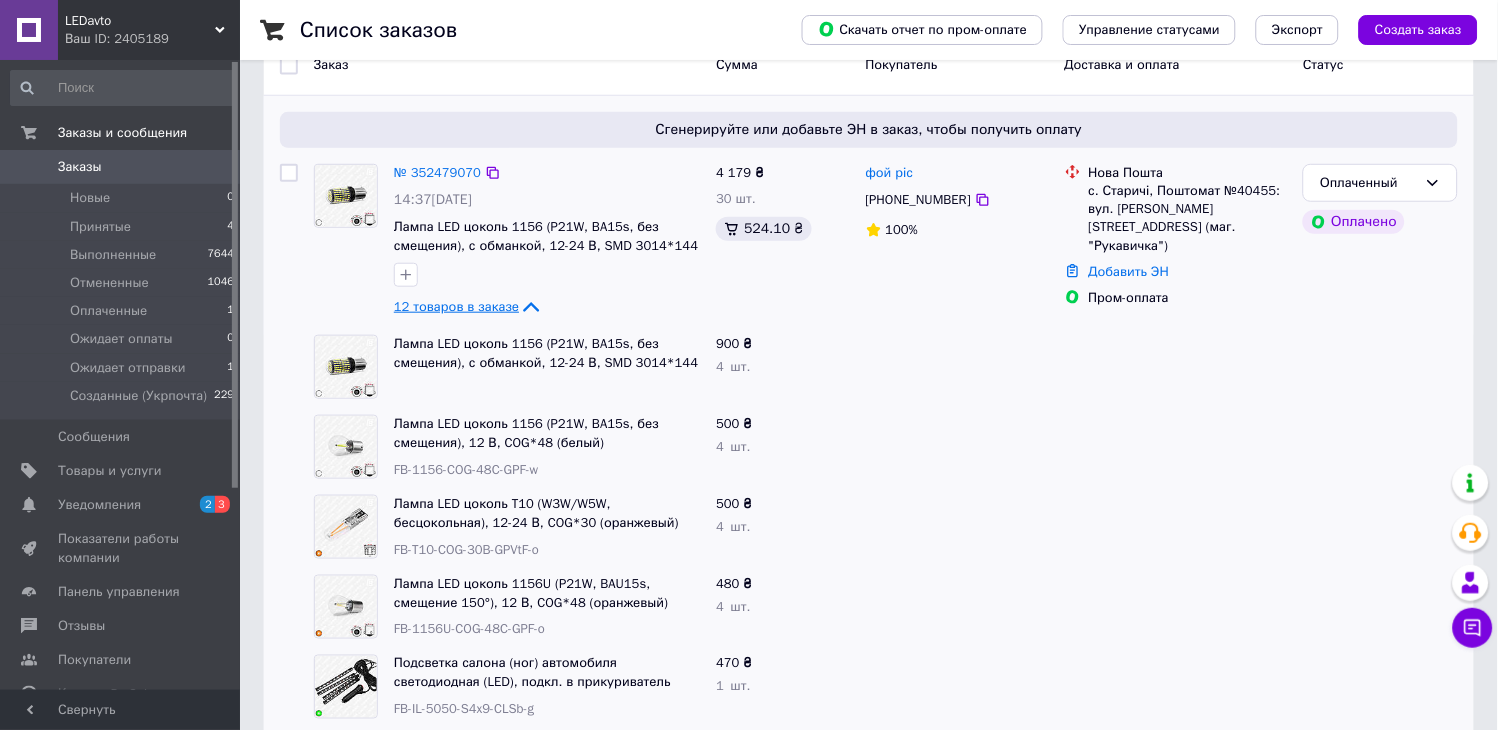 click on "12 товаров в заказе" at bounding box center [456, 306] 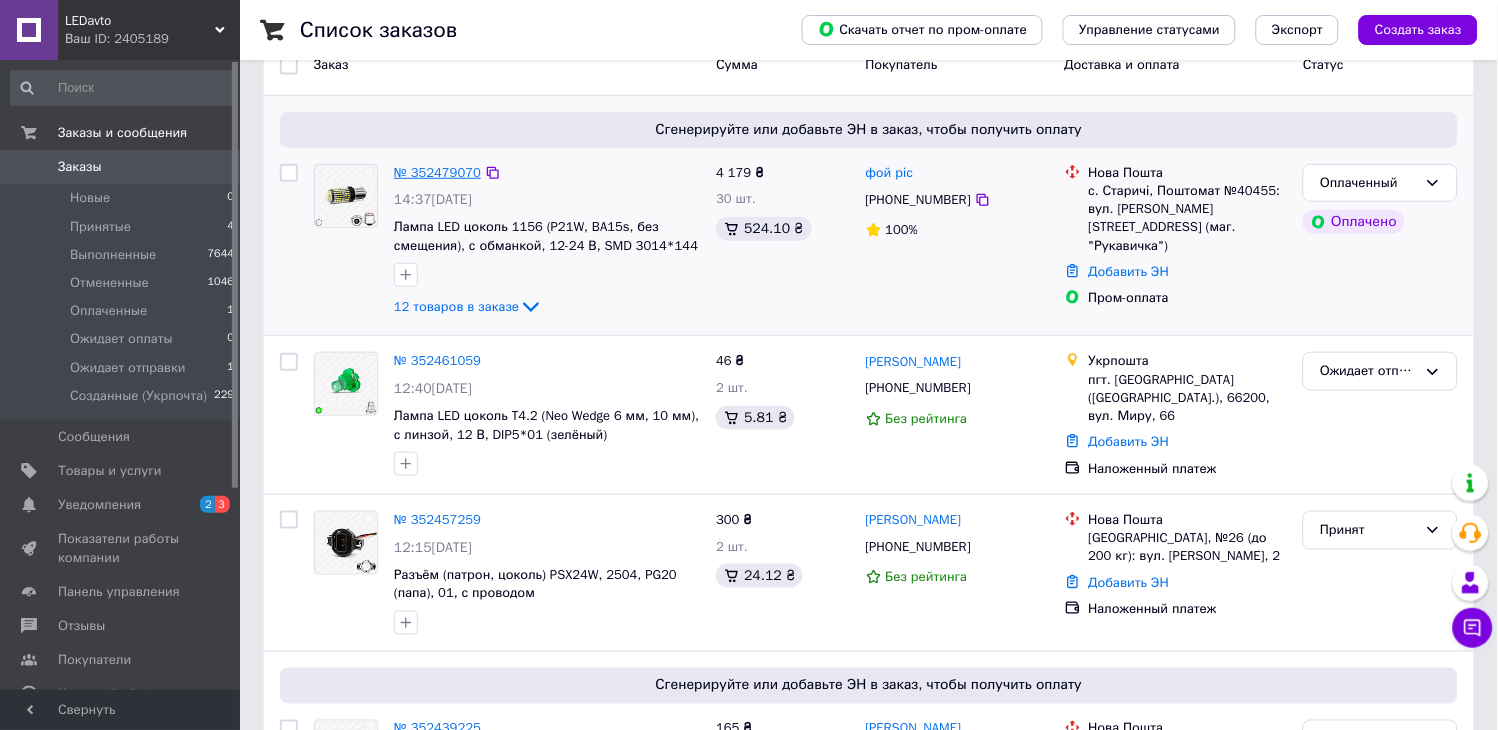 click on "№ 352479070" at bounding box center (437, 172) 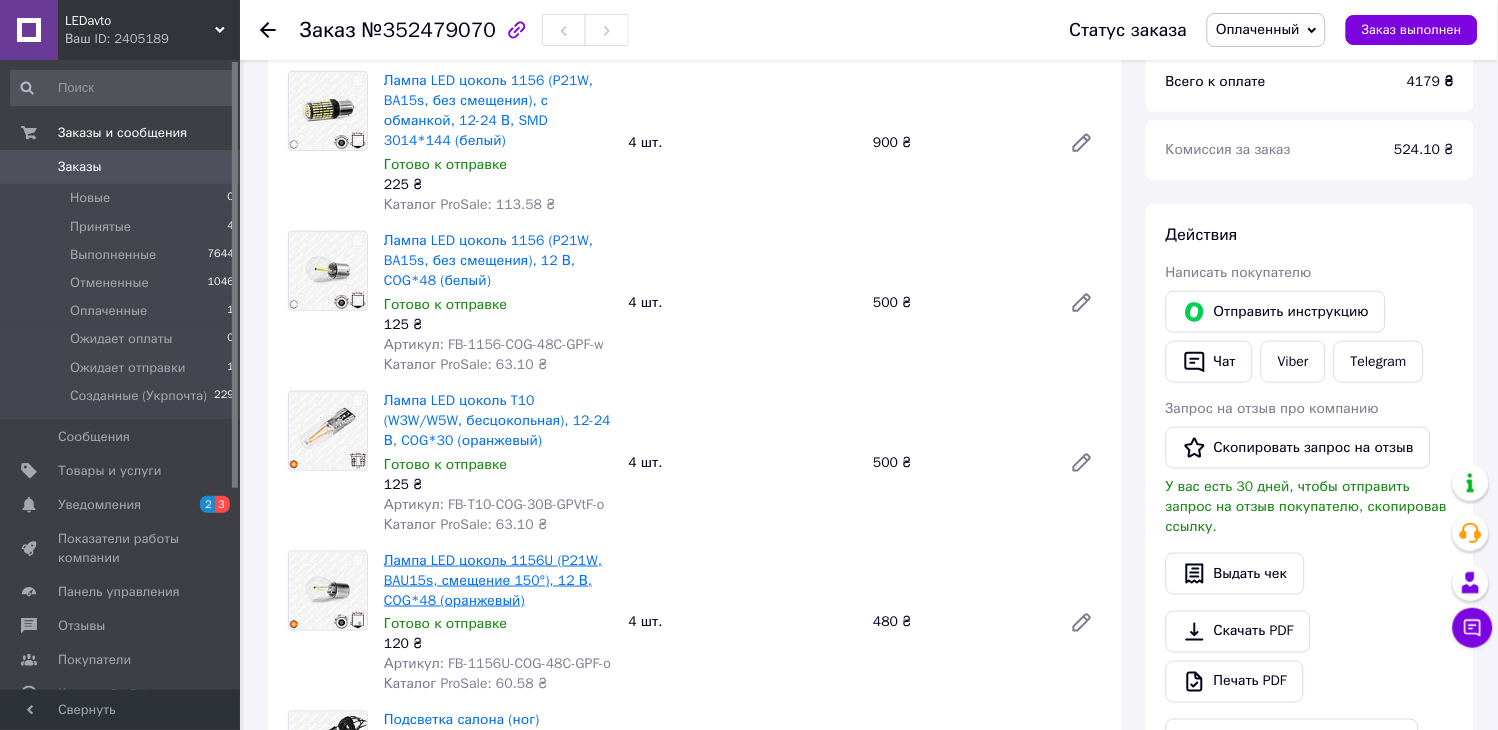 scroll, scrollTop: 0, scrollLeft: 0, axis: both 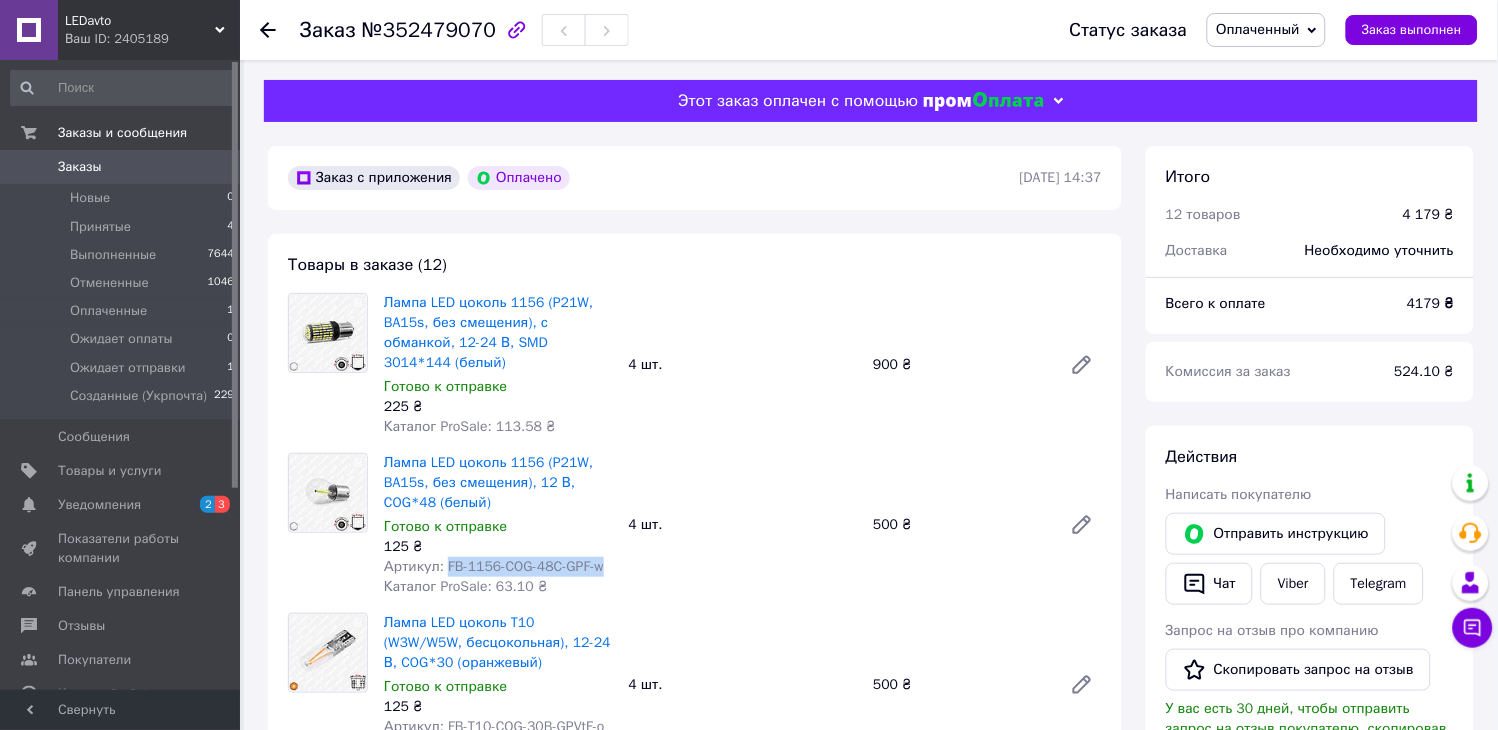 drag, startPoint x: 578, startPoint y: 555, endPoint x: 444, endPoint y: 552, distance: 134.03358 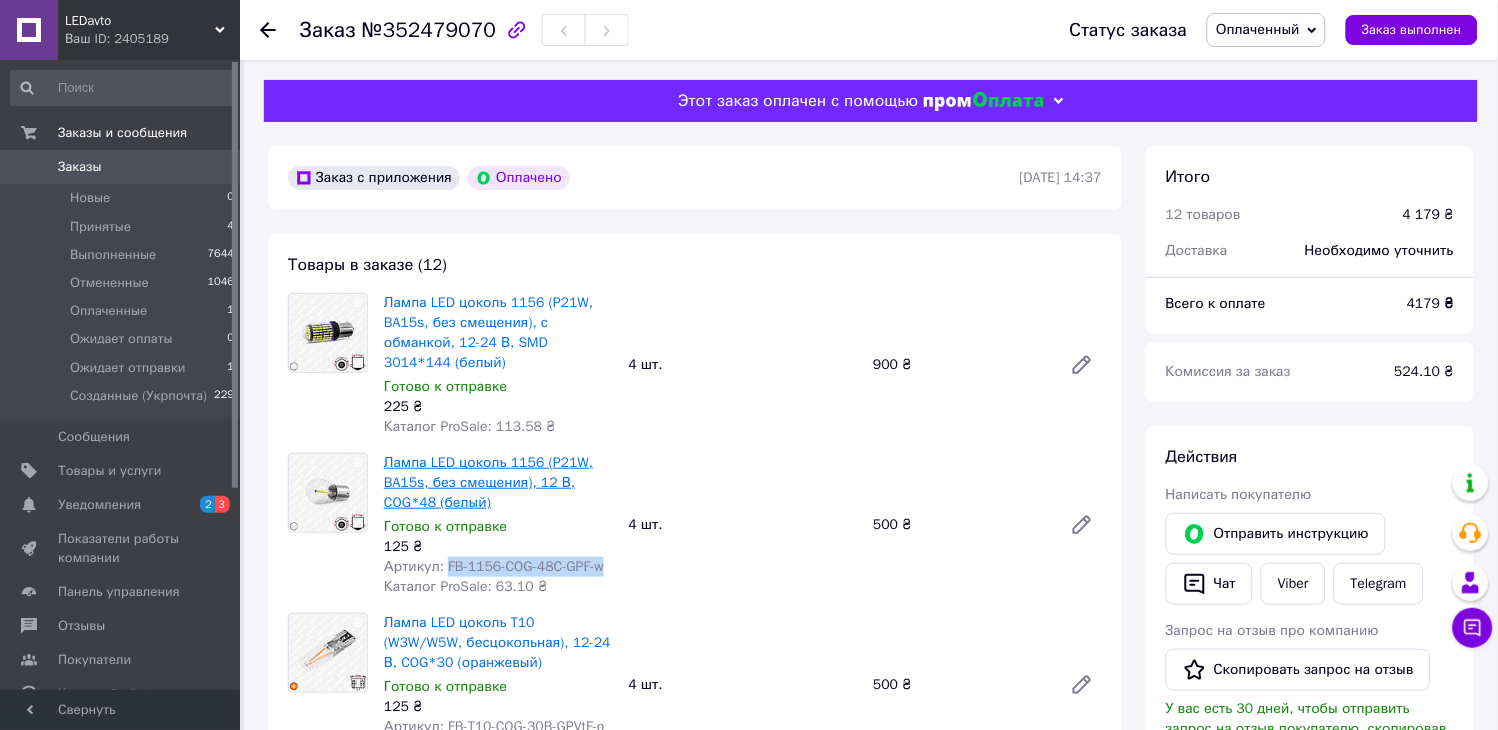 copy on "FB-1156-COG-48C-GPF-w" 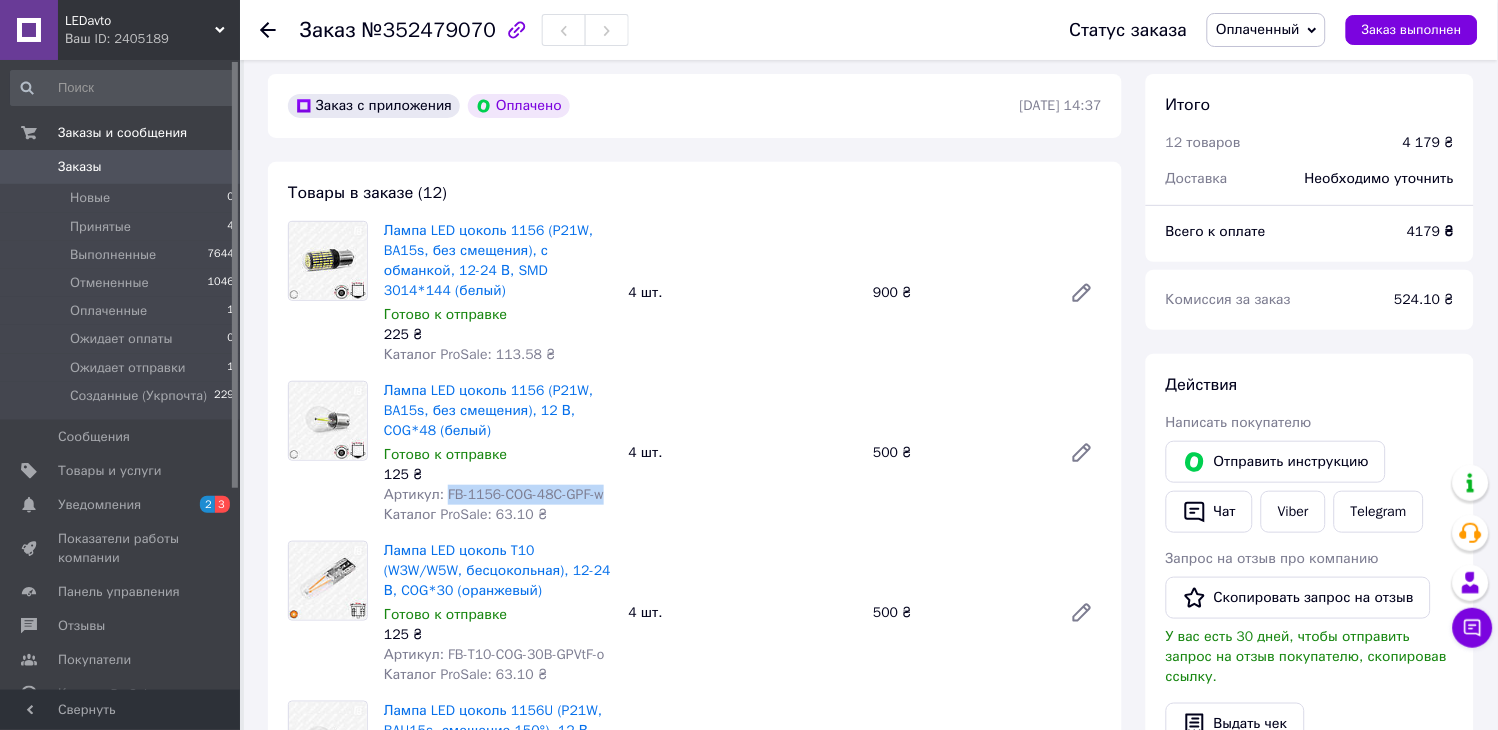 scroll, scrollTop: 111, scrollLeft: 0, axis: vertical 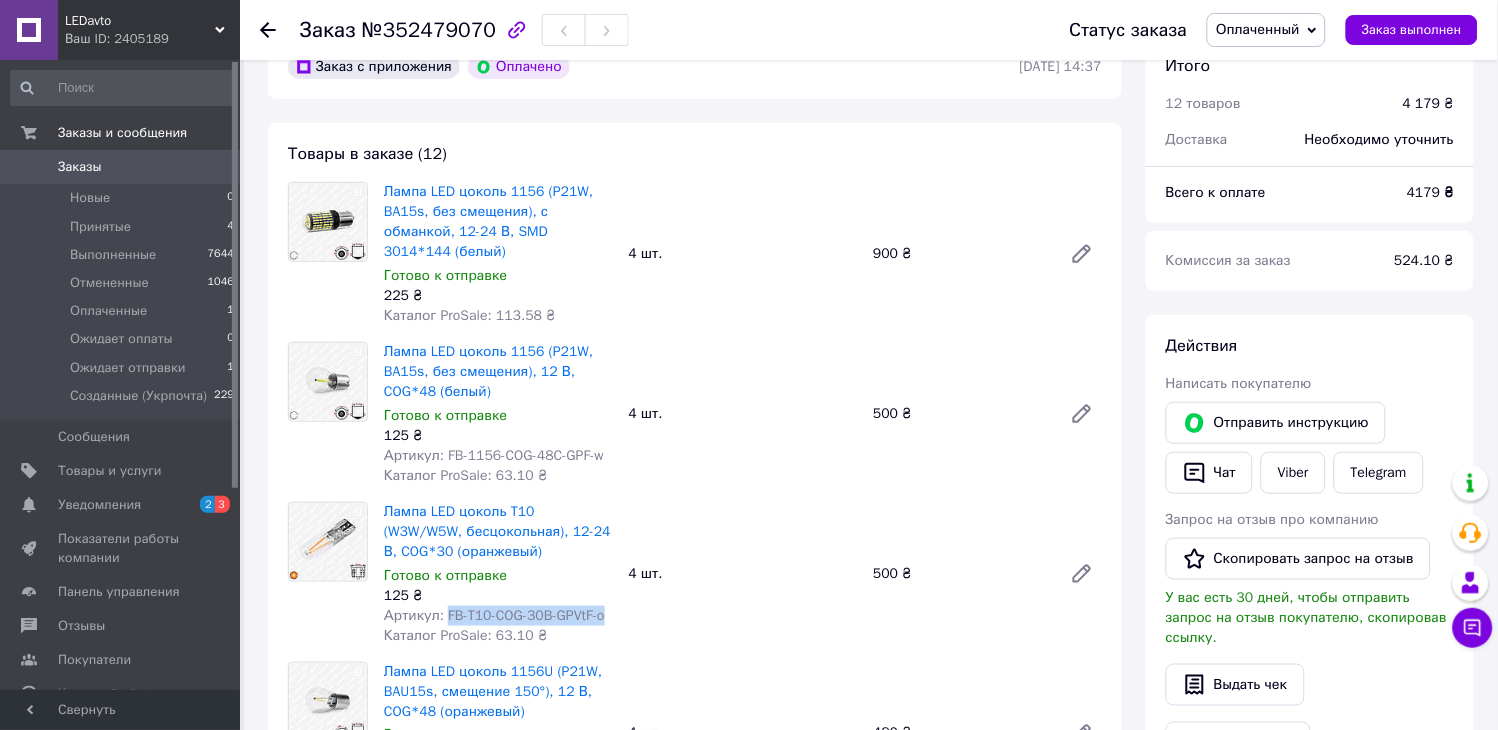 drag, startPoint x: 611, startPoint y: 600, endPoint x: 443, endPoint y: 594, distance: 168.1071 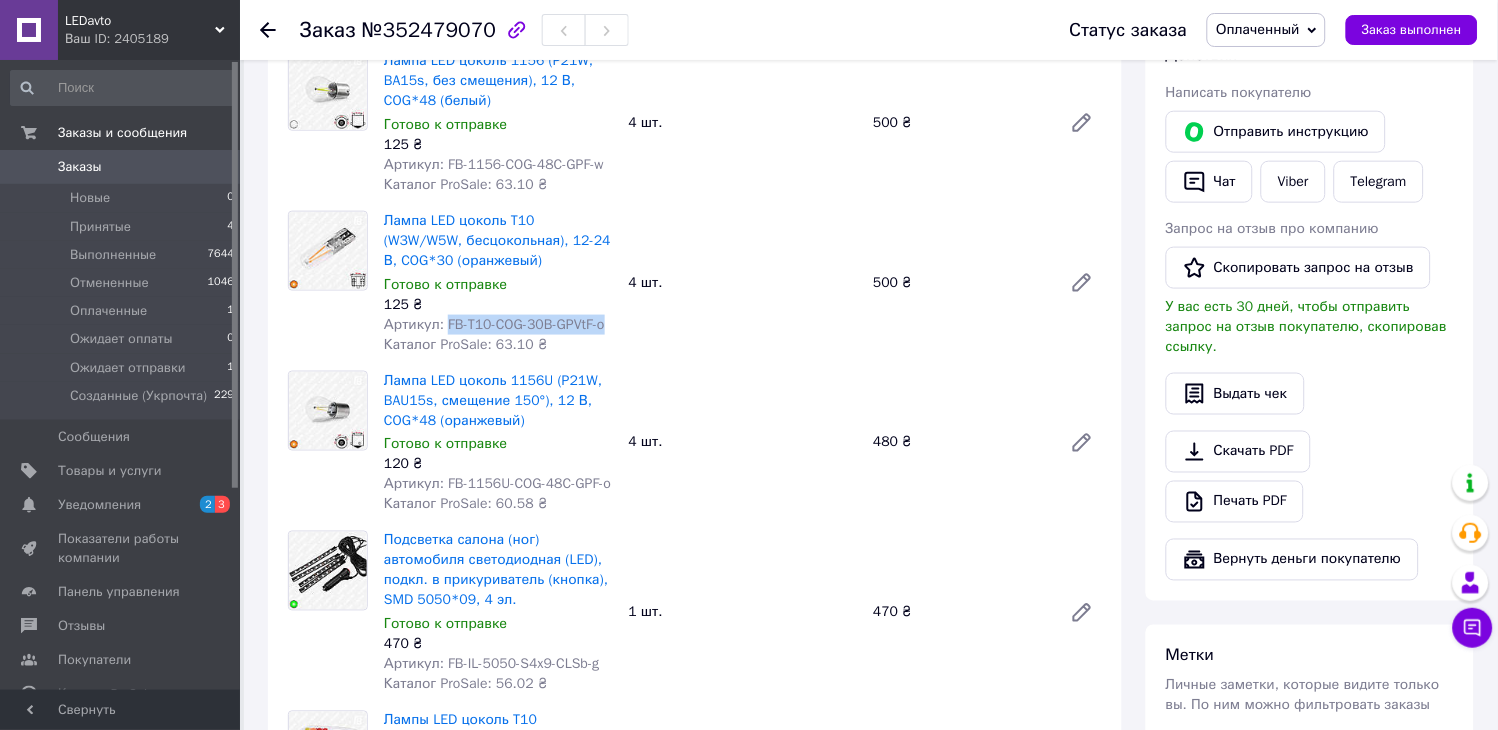 scroll, scrollTop: 444, scrollLeft: 0, axis: vertical 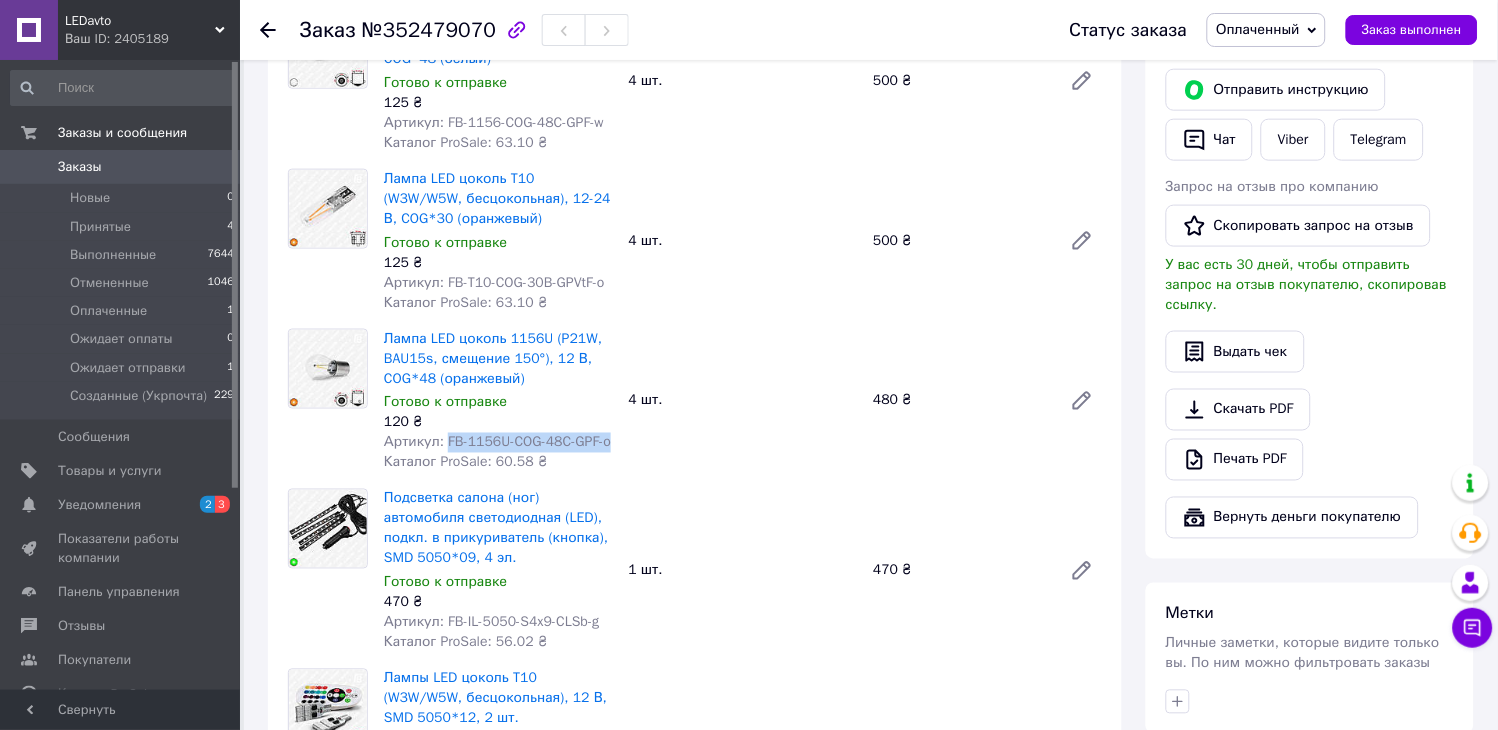 drag, startPoint x: 611, startPoint y: 420, endPoint x: 443, endPoint y: 424, distance: 168.0476 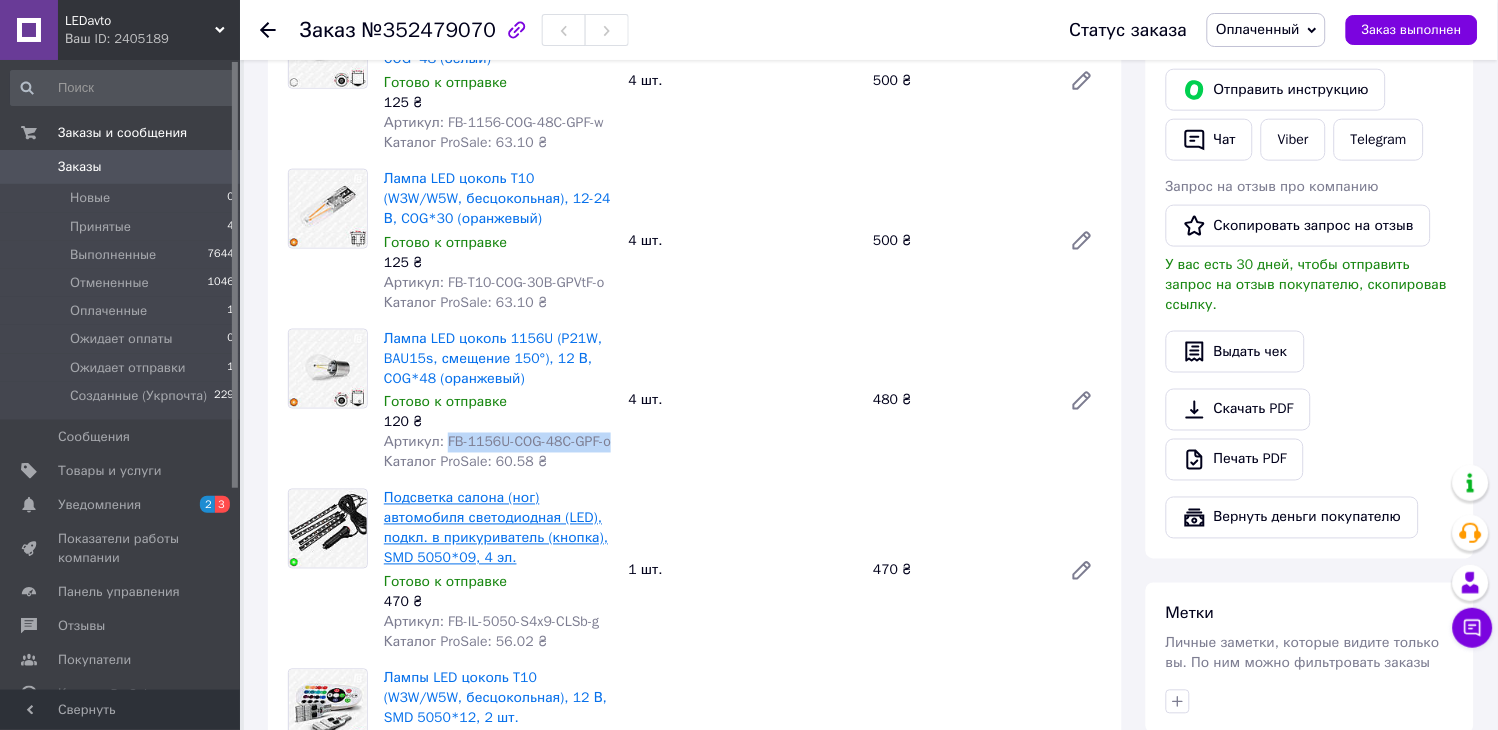 copy on "FB-1156U-COG-48C-GPF-o" 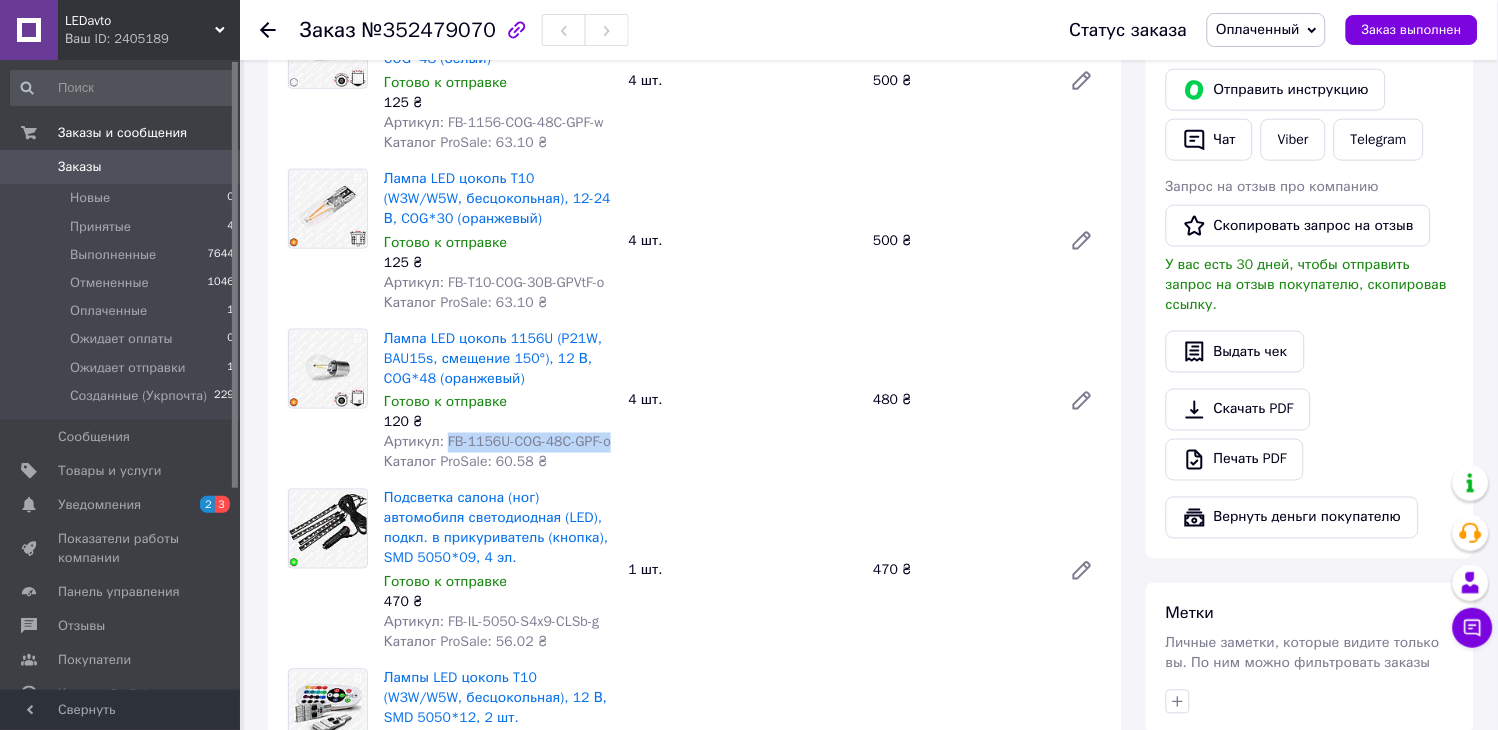 copy on "FB-1156U-COG-48C-GPF-o" 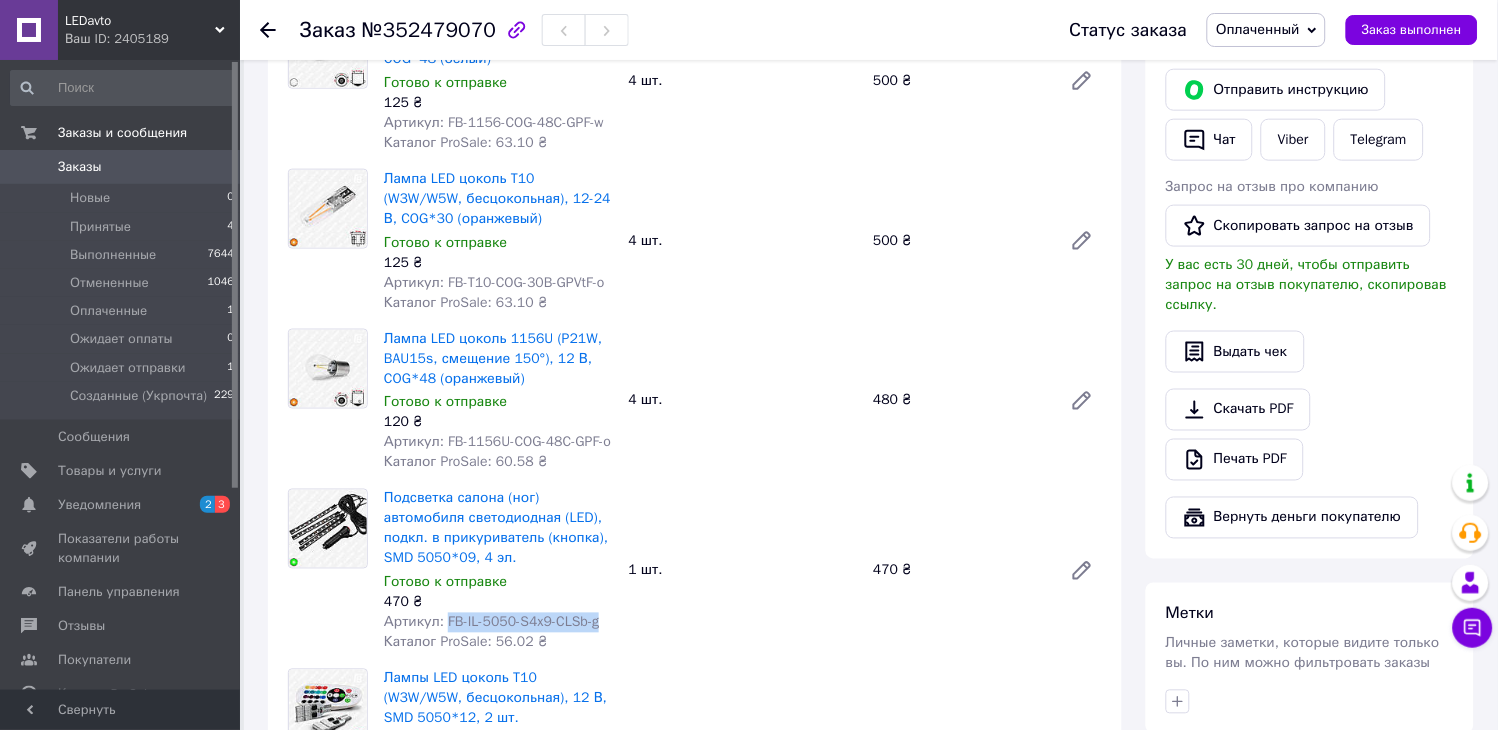 drag, startPoint x: 582, startPoint y: 606, endPoint x: 441, endPoint y: 606, distance: 141 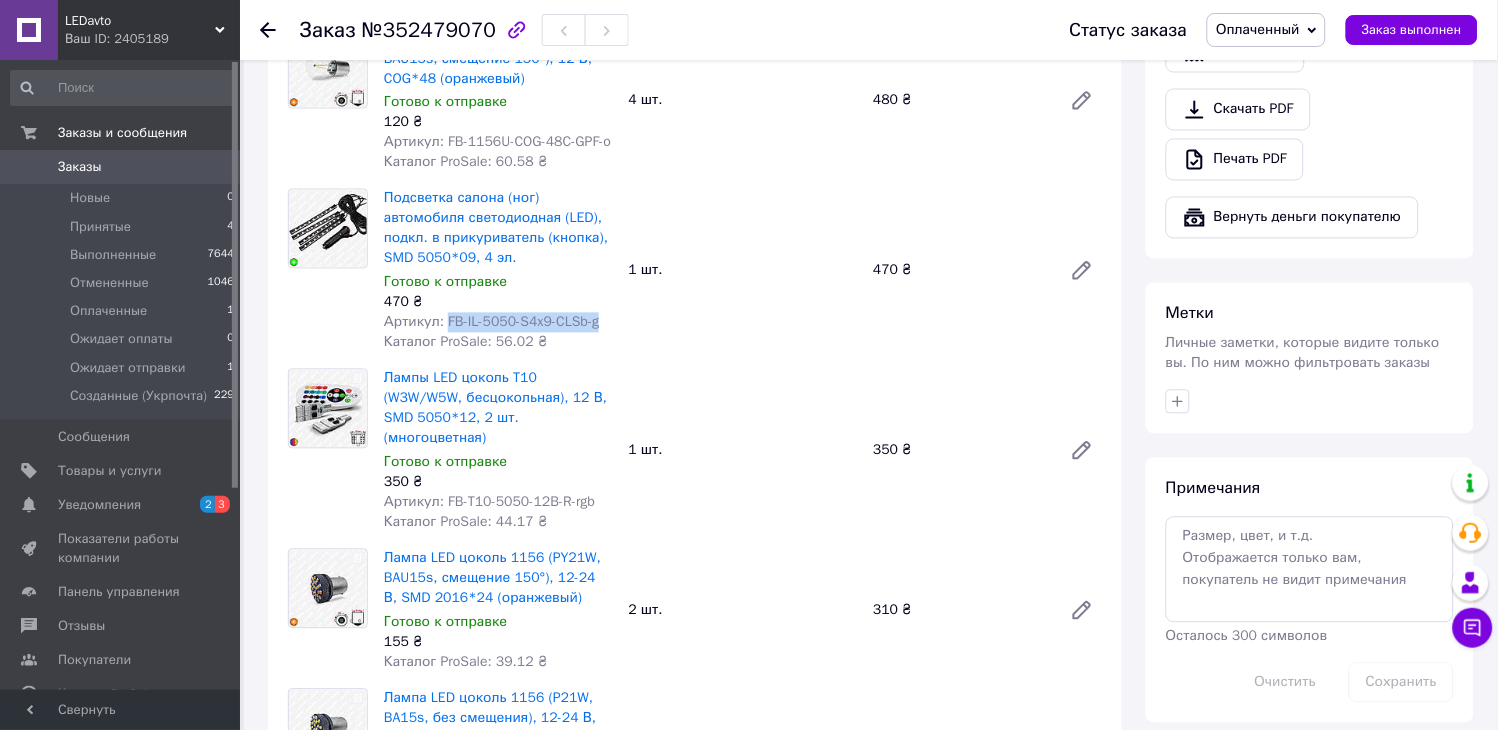 scroll, scrollTop: 888, scrollLeft: 0, axis: vertical 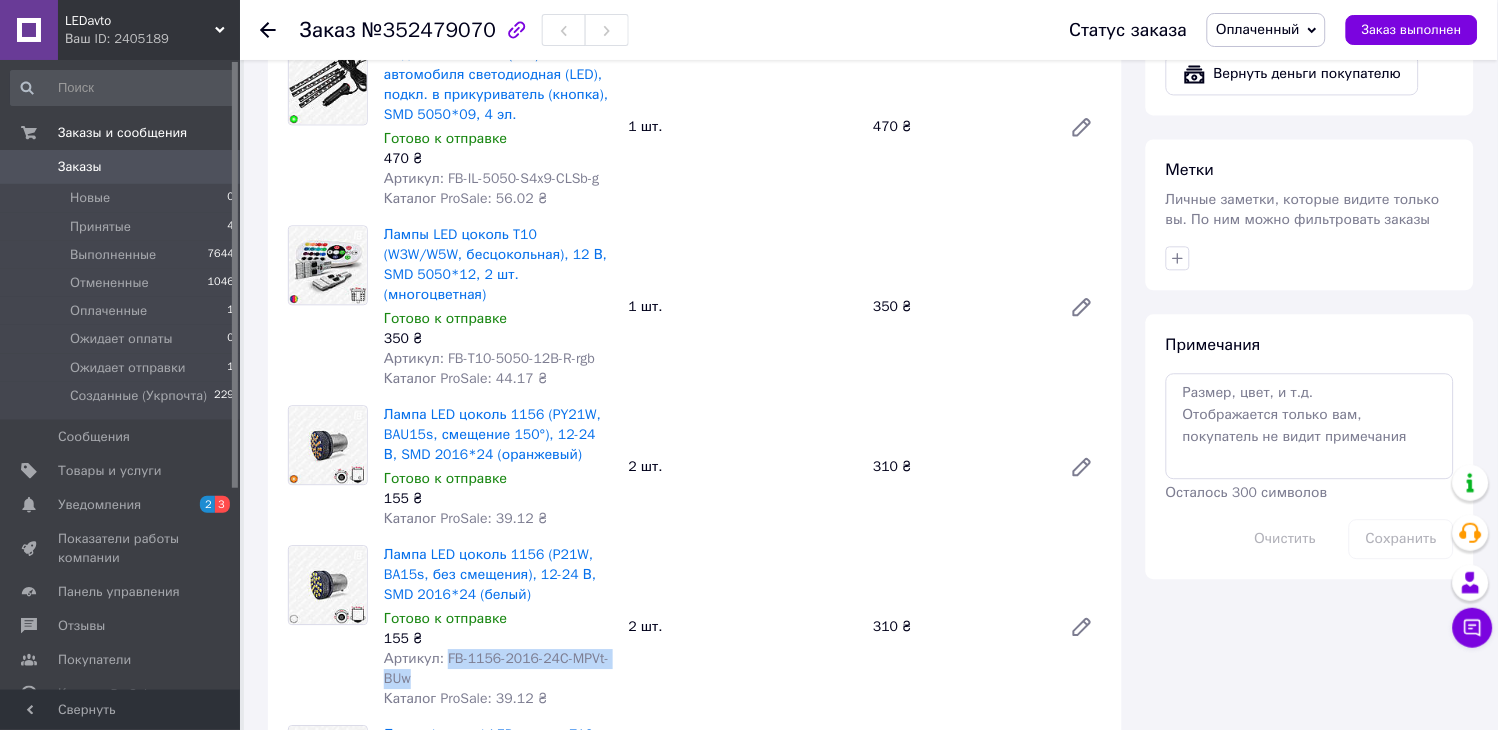 drag, startPoint x: 448, startPoint y: 635, endPoint x: 443, endPoint y: 621, distance: 14.866069 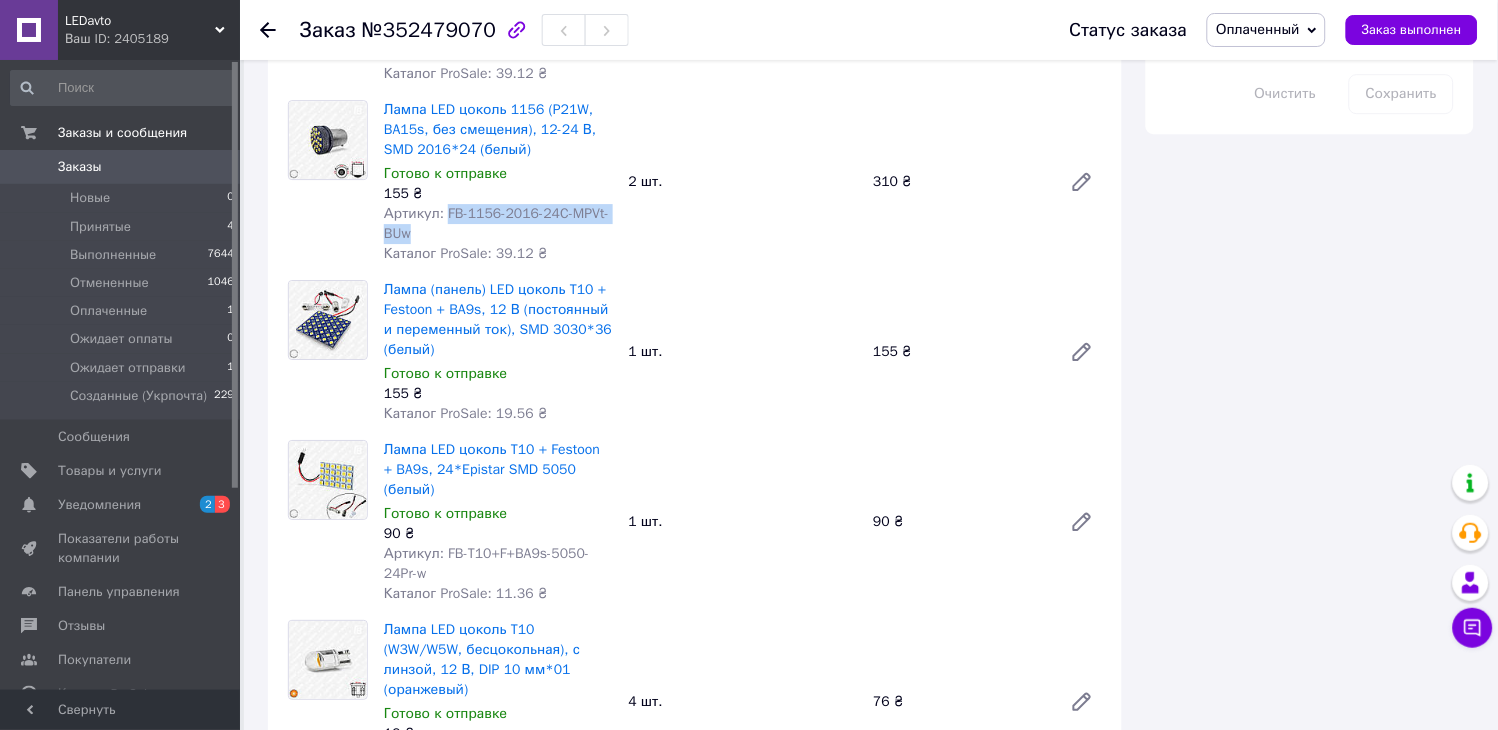 scroll, scrollTop: 1444, scrollLeft: 0, axis: vertical 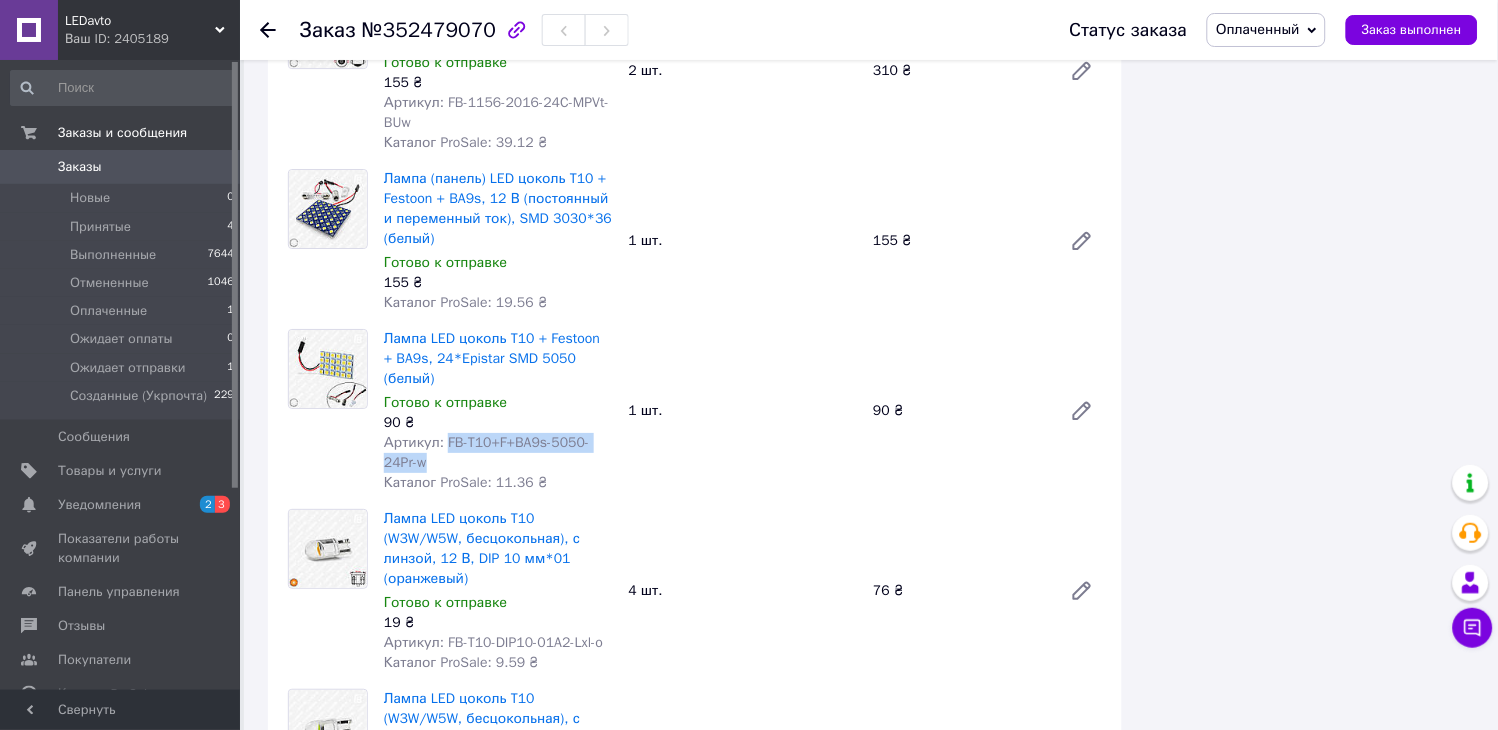 drag, startPoint x: 464, startPoint y: 402, endPoint x: 442, endPoint y: 384, distance: 28.42534 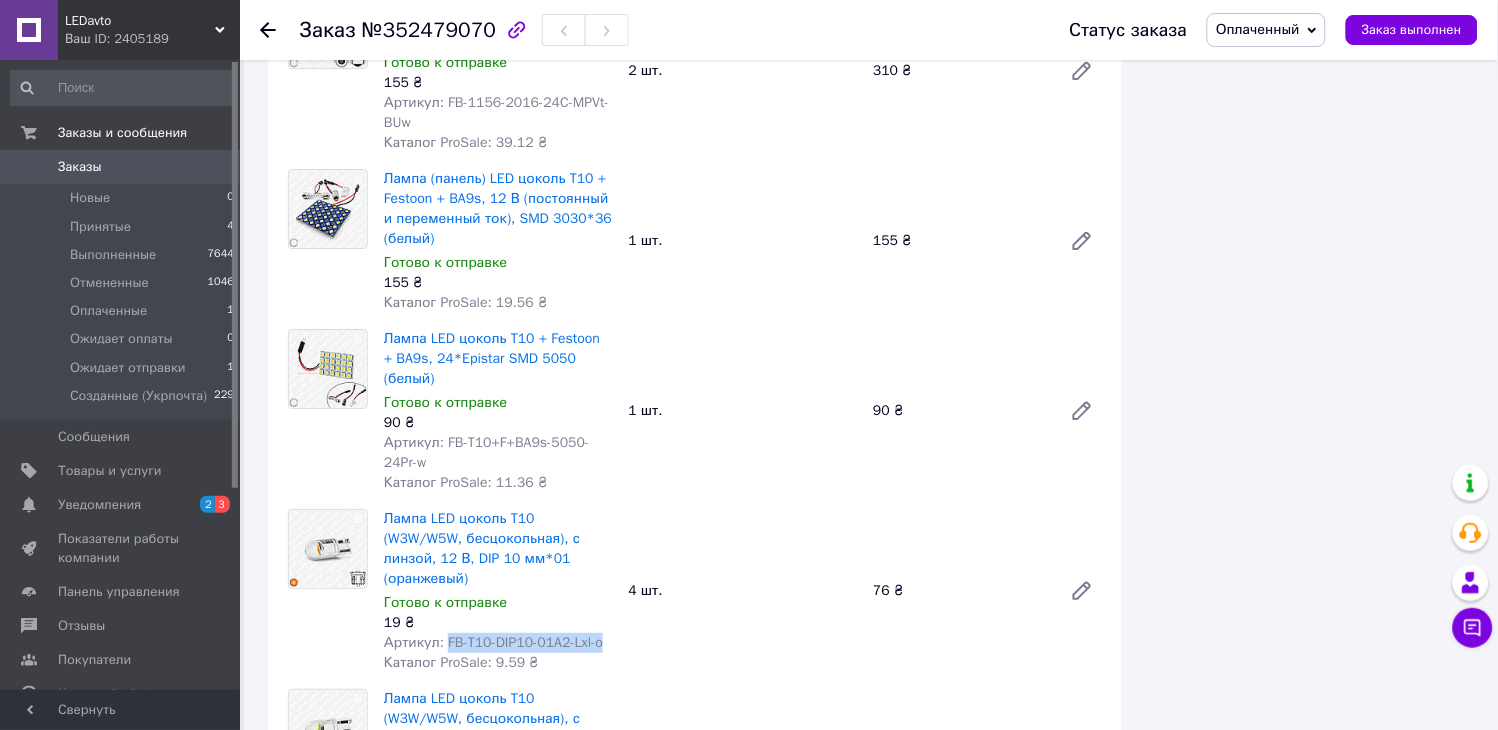 drag, startPoint x: 601, startPoint y: 562, endPoint x: 443, endPoint y: 561, distance: 158.00316 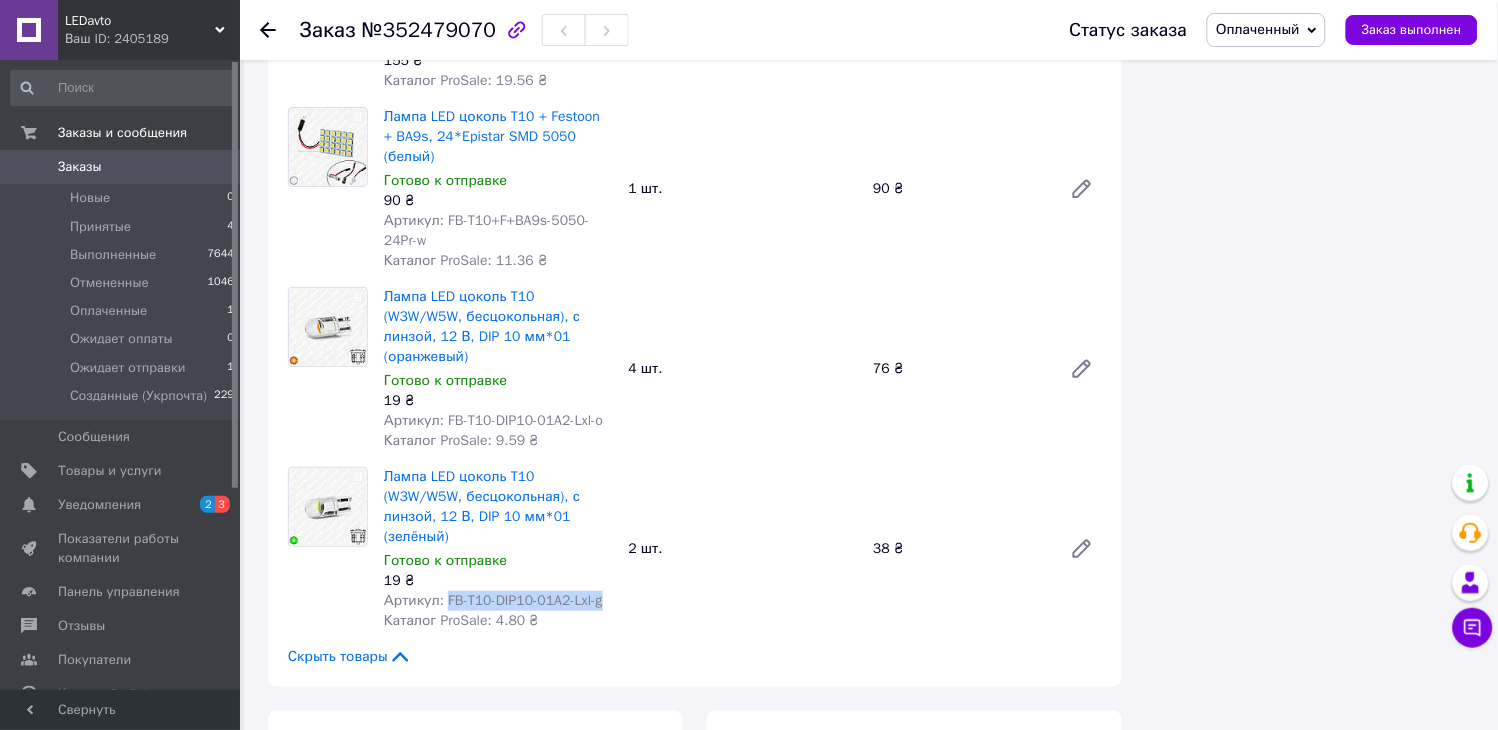 drag, startPoint x: 606, startPoint y: 502, endPoint x: 388, endPoint y: 473, distance: 219.92044 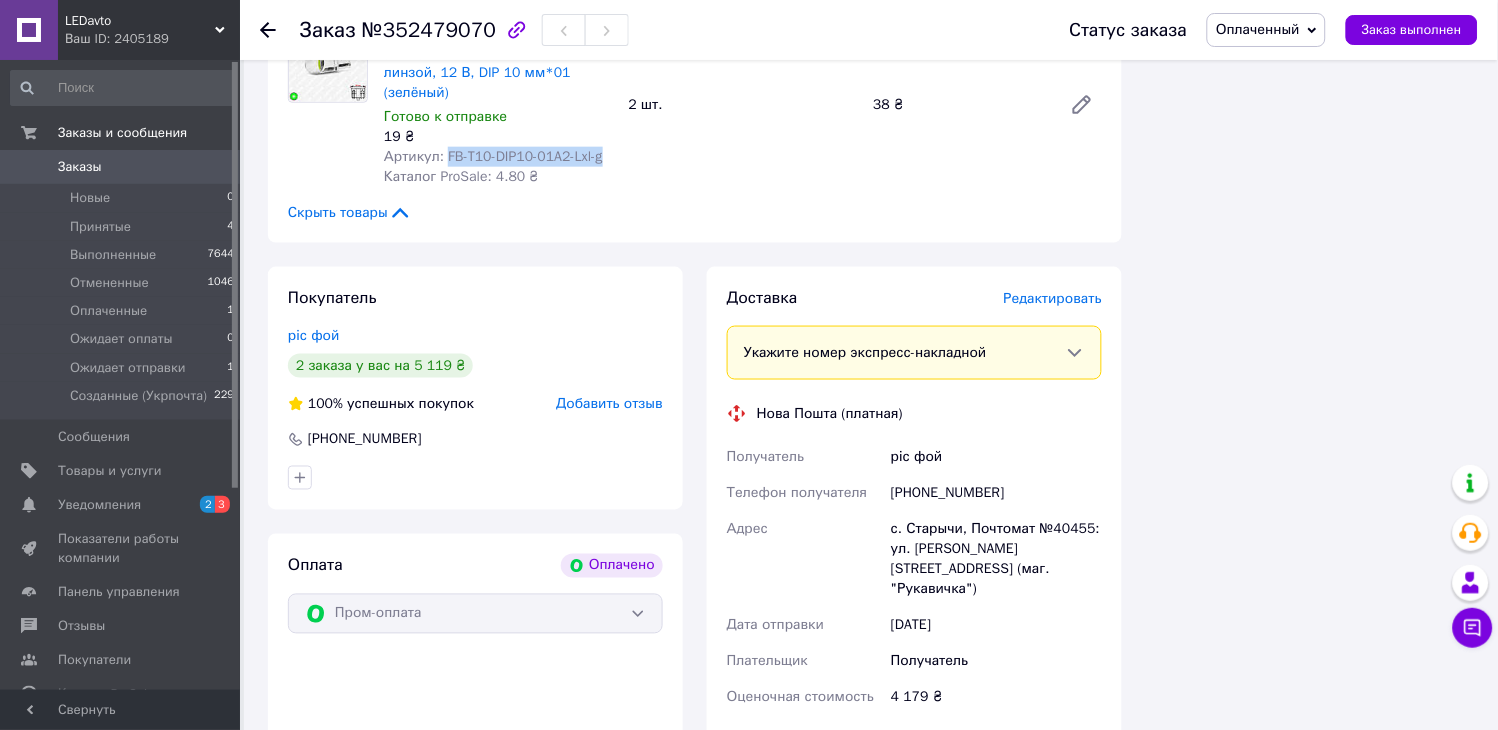 scroll, scrollTop: 2111, scrollLeft: 0, axis: vertical 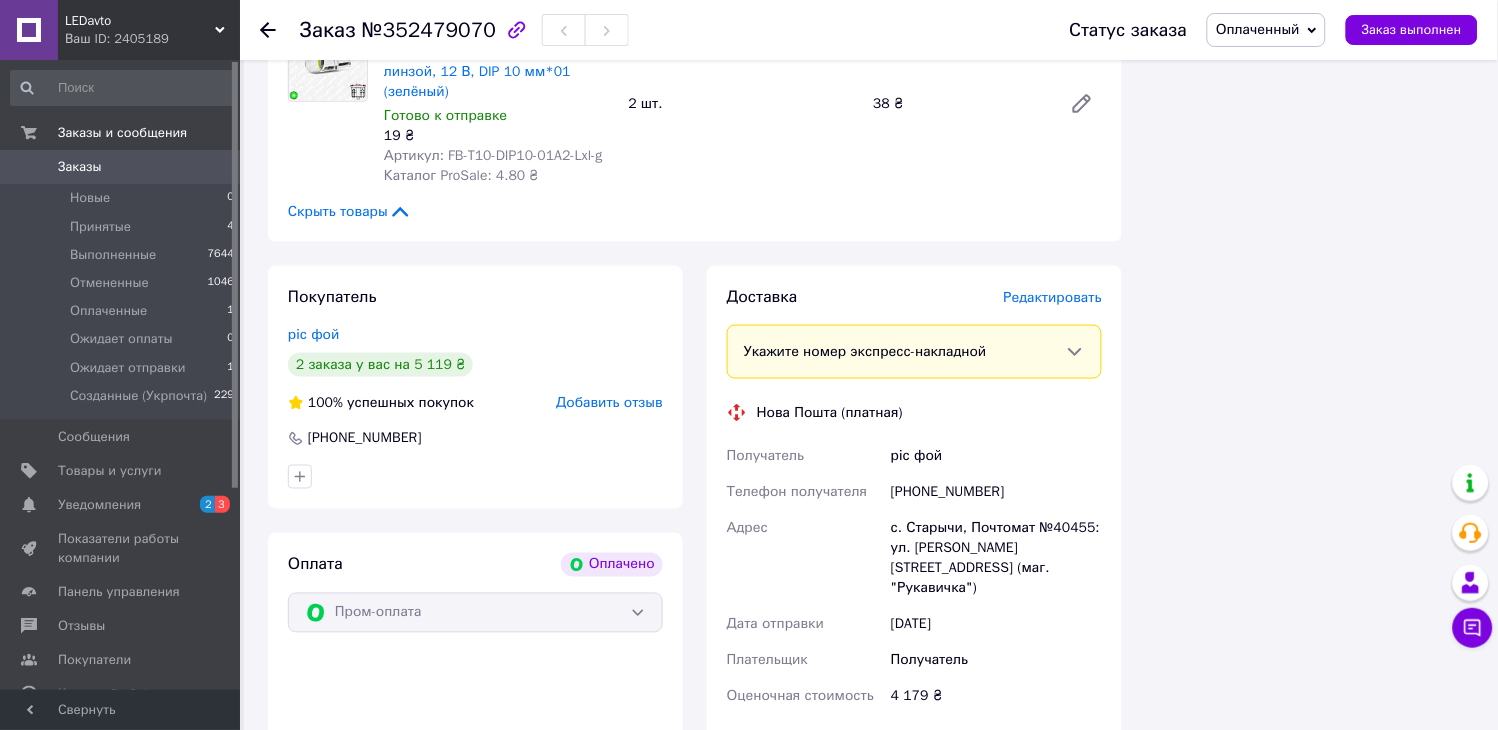 click on "с. Старычи, Почтомат №40455: ул. [PERSON_NAME][STREET_ADDRESS] (маг. "Рукавичка")" at bounding box center [996, 559] 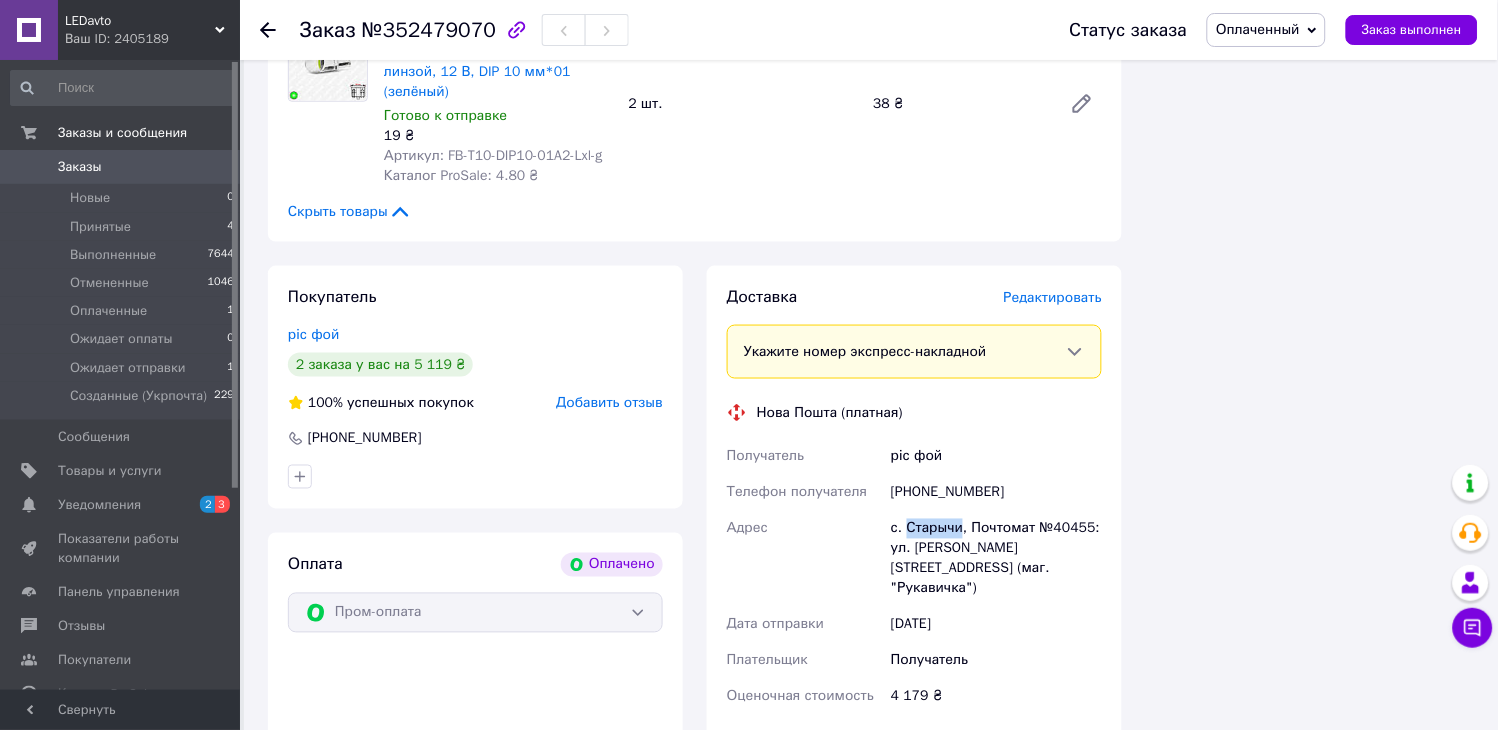 click on "с. Старычи, Почтомат №40455: ул. [PERSON_NAME][STREET_ADDRESS] (маг. "Рукавичка")" at bounding box center (996, 559) 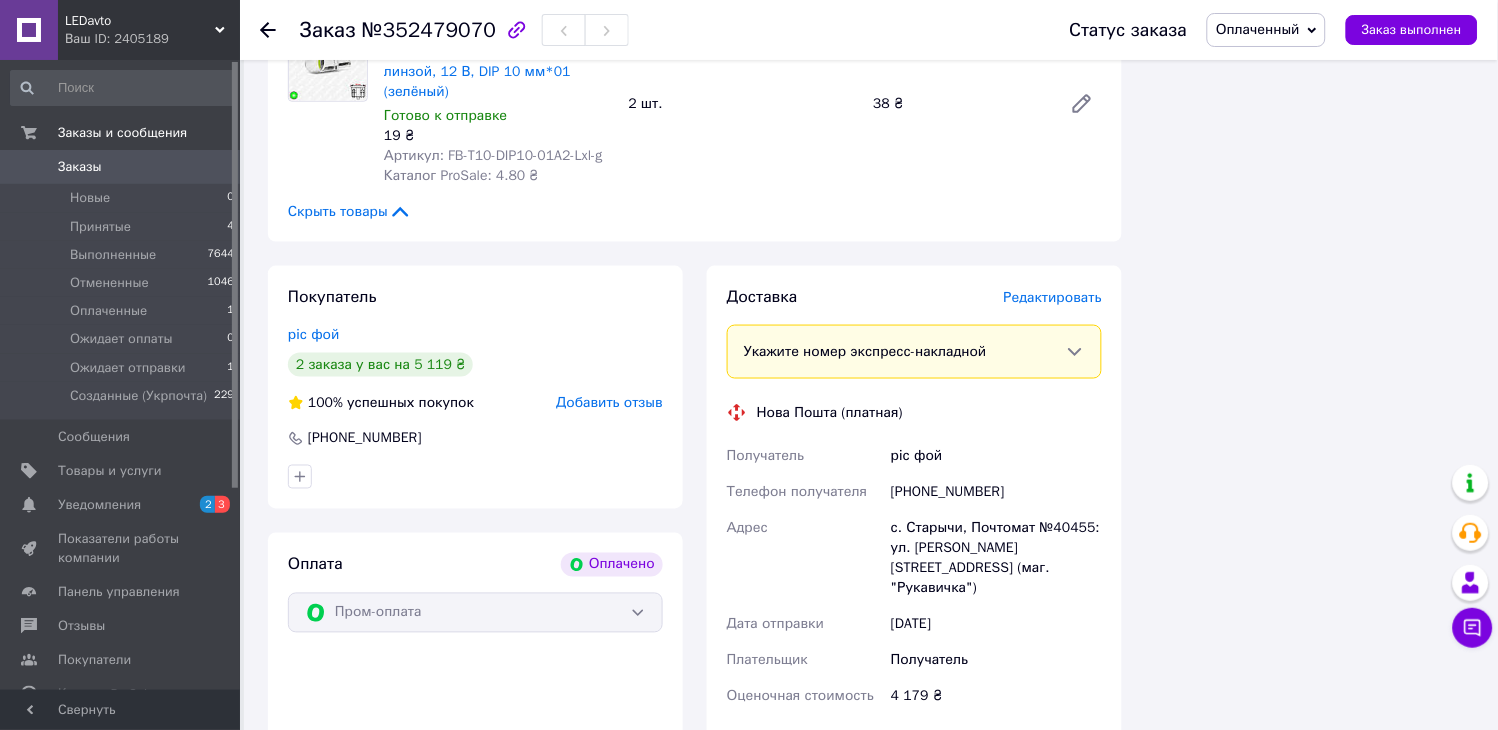 click on "с. Старычи, Почтомат №40455: ул. [PERSON_NAME][STREET_ADDRESS] (маг. "Рукавичка")" at bounding box center (996, 559) 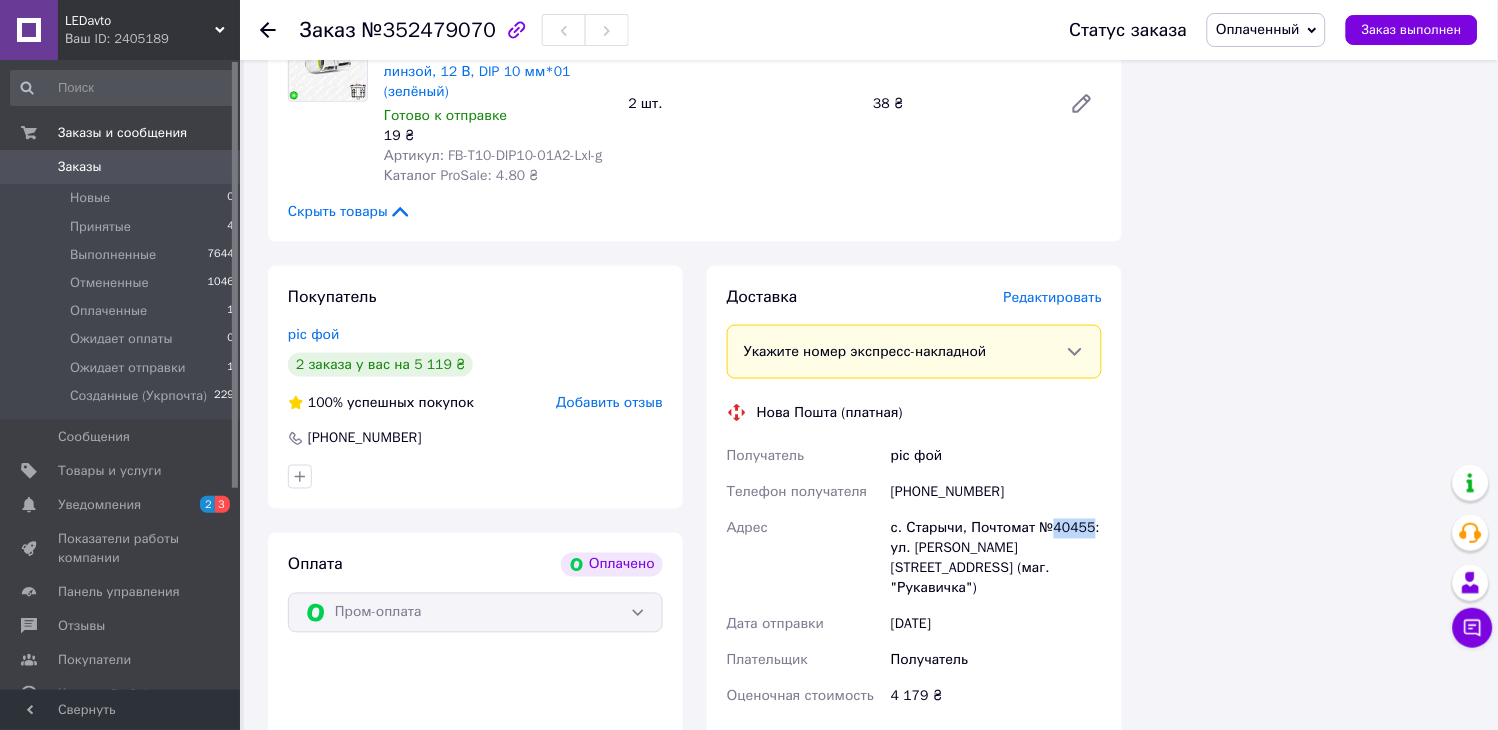 click on "с. Старычи, Почтомат №40455: ул. [PERSON_NAME][STREET_ADDRESS] (маг. "Рукавичка")" at bounding box center (996, 559) 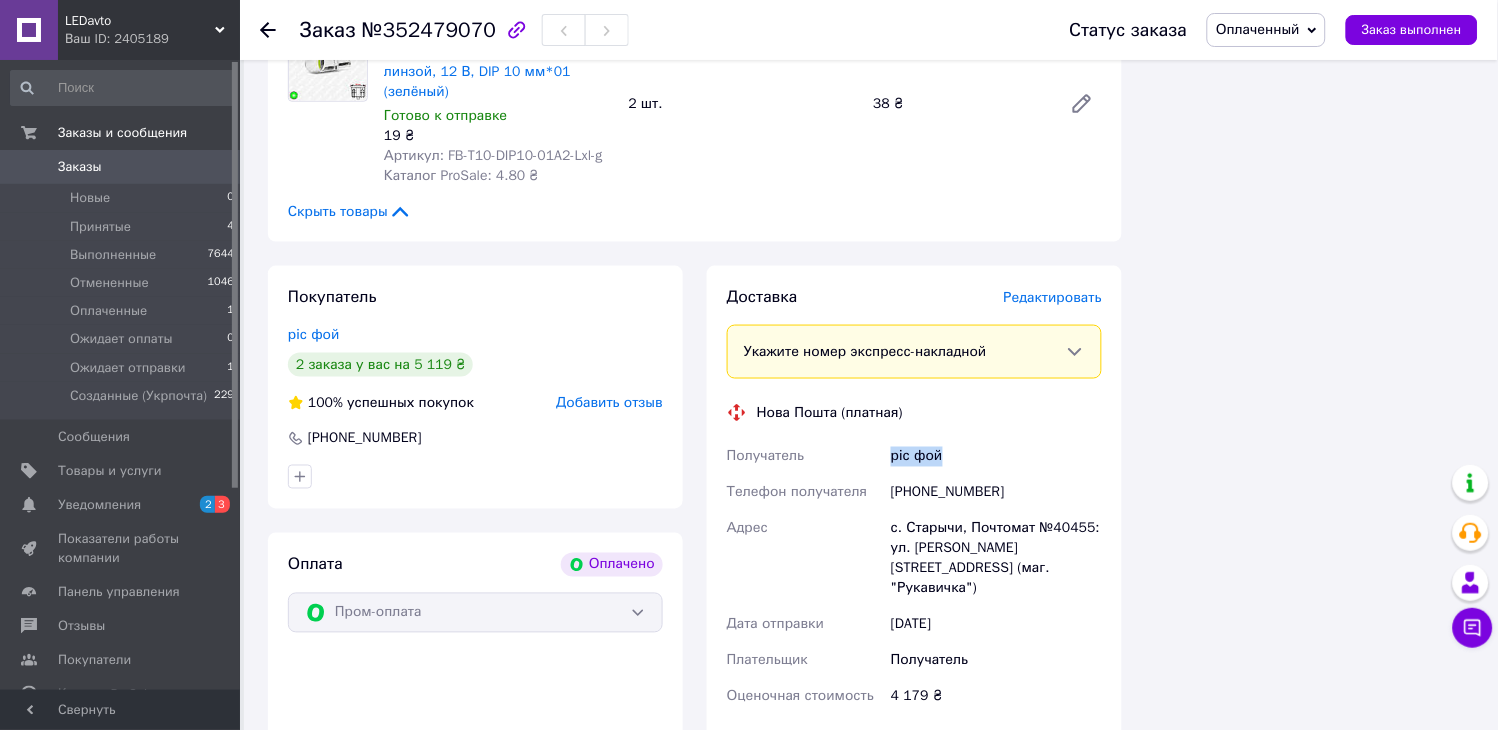 drag, startPoint x: 938, startPoint y: 358, endPoint x: 888, endPoint y: 358, distance: 50 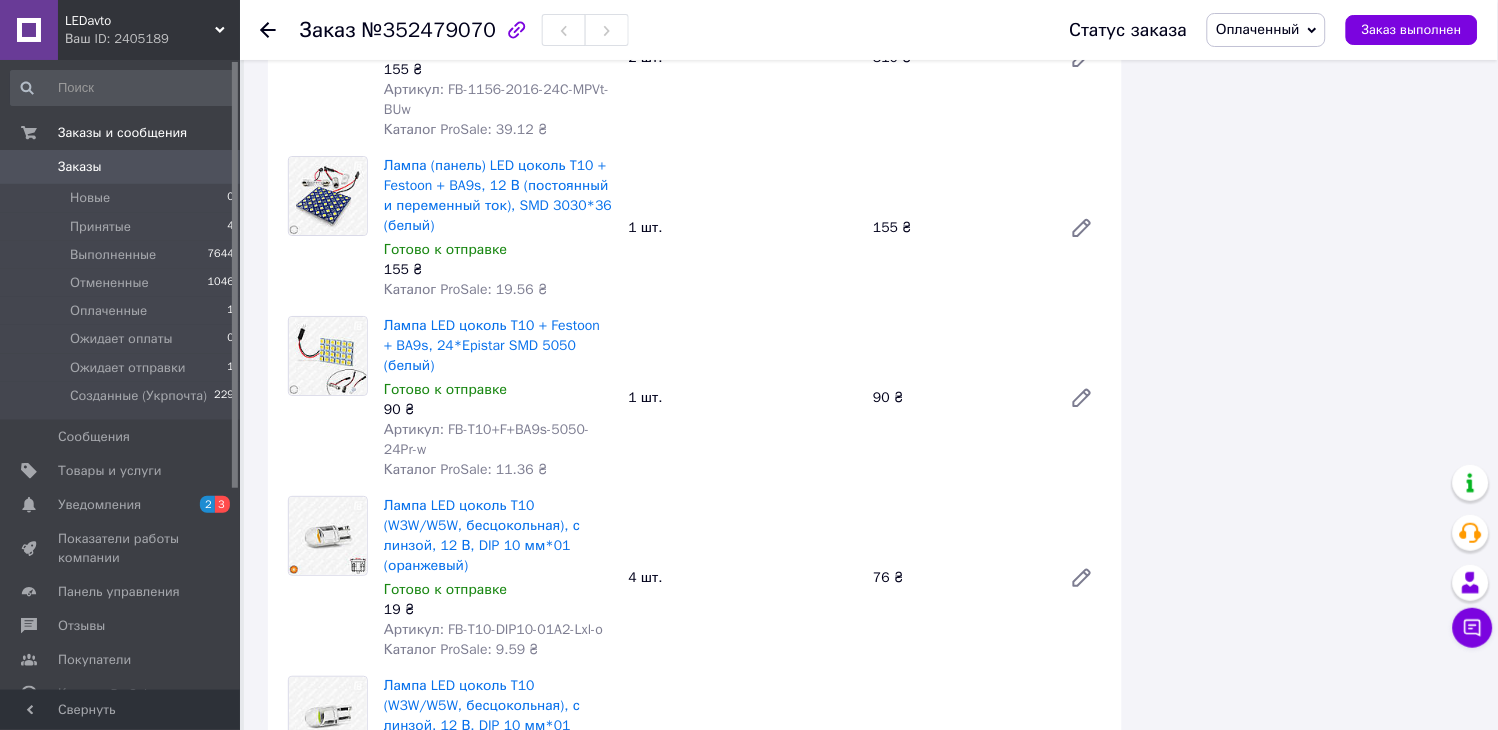 scroll, scrollTop: 1444, scrollLeft: 0, axis: vertical 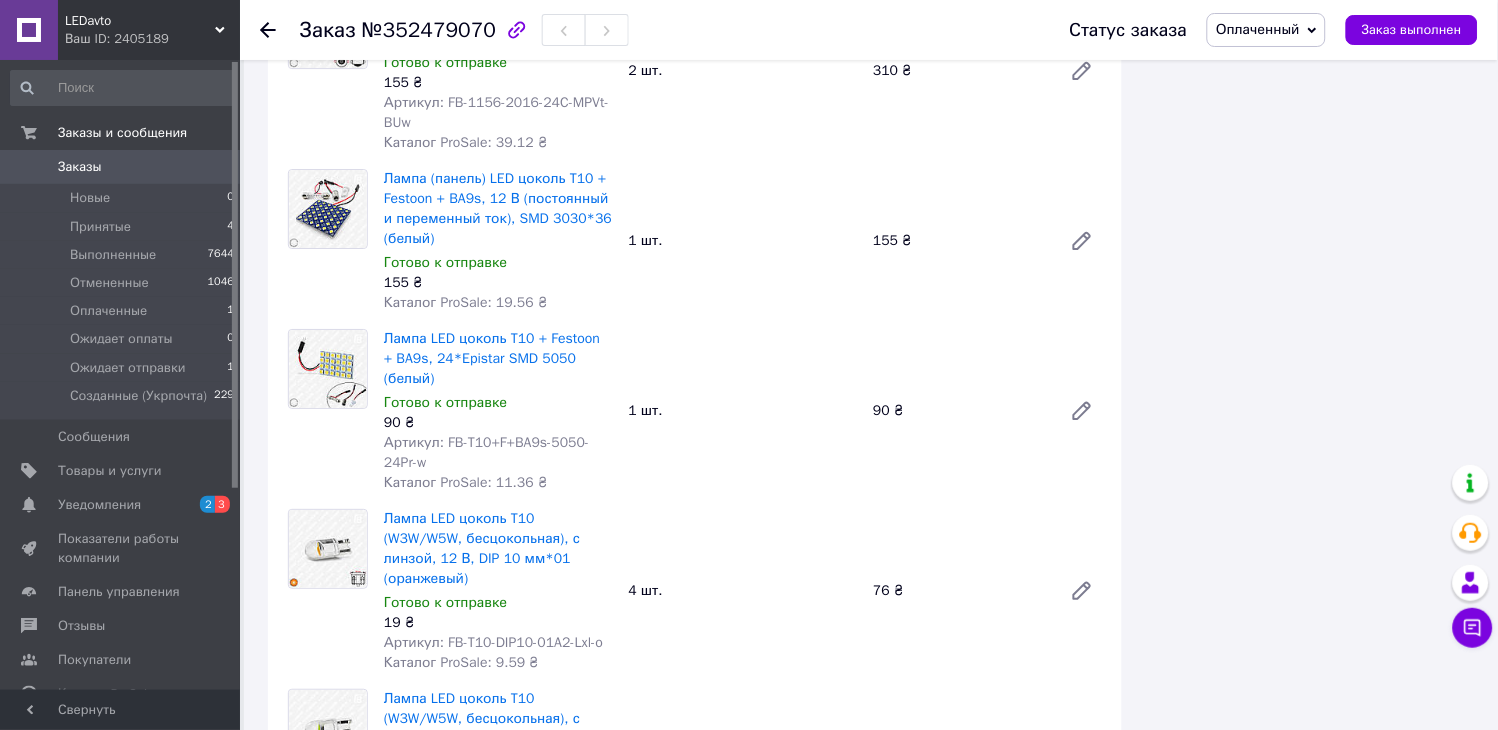 click 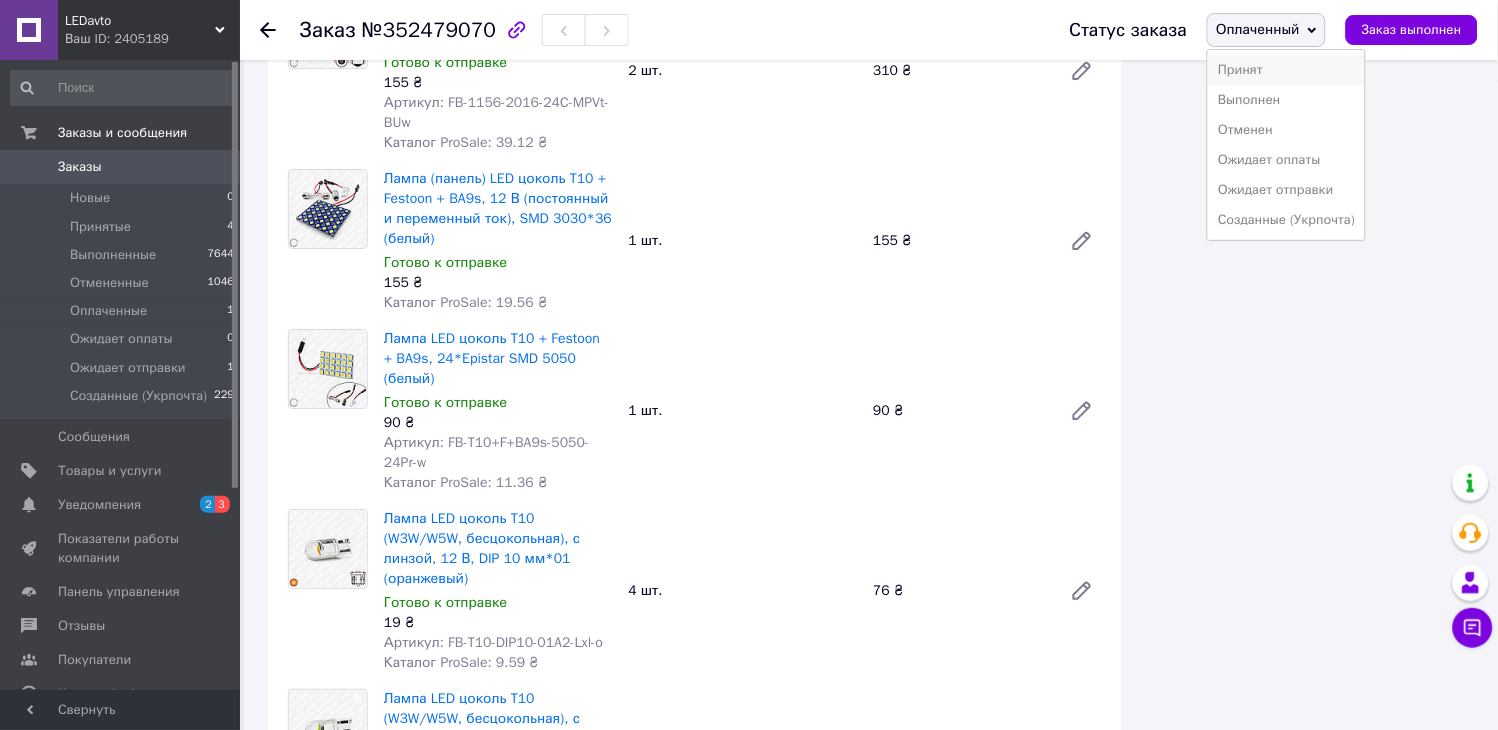 click on "Принят" at bounding box center [1286, 70] 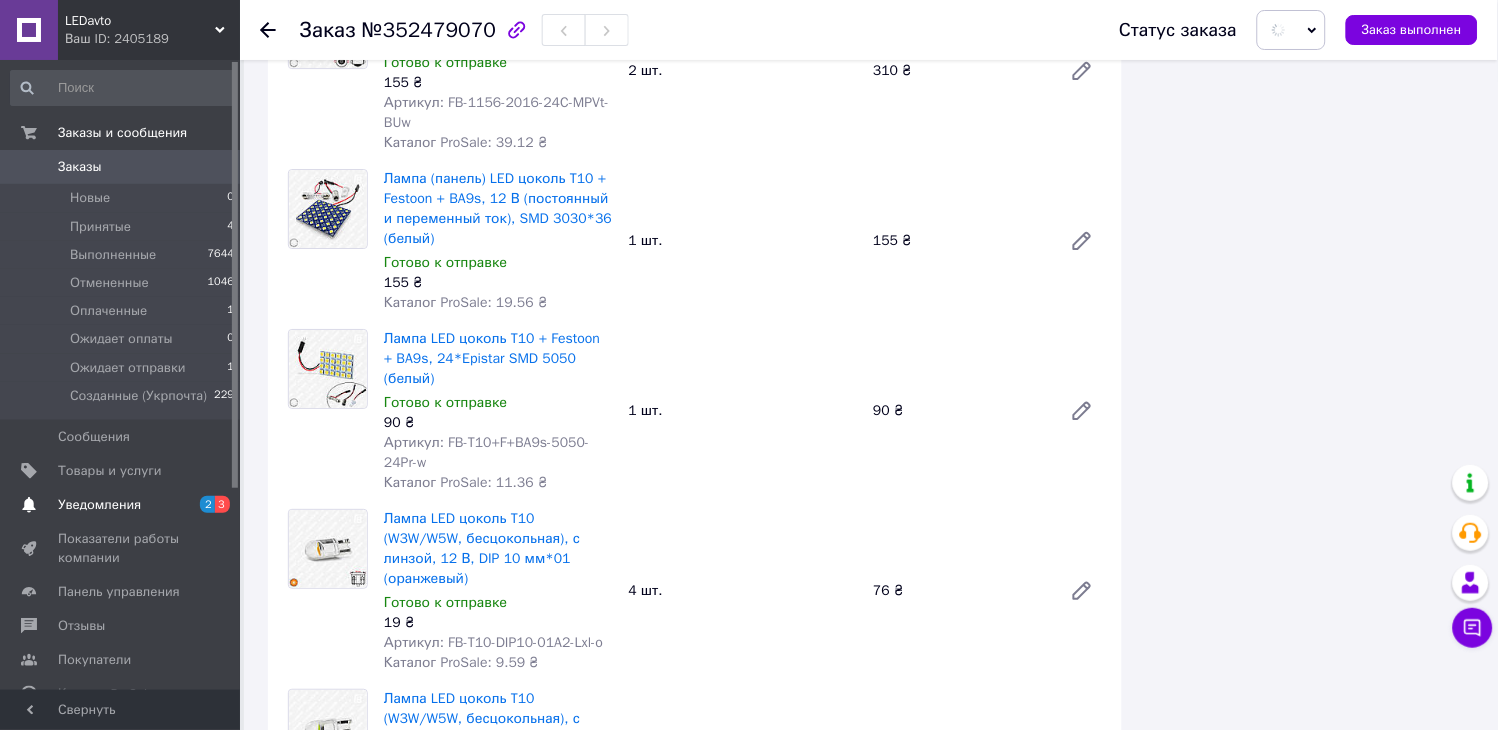 click on "Уведомления" at bounding box center [99, 505] 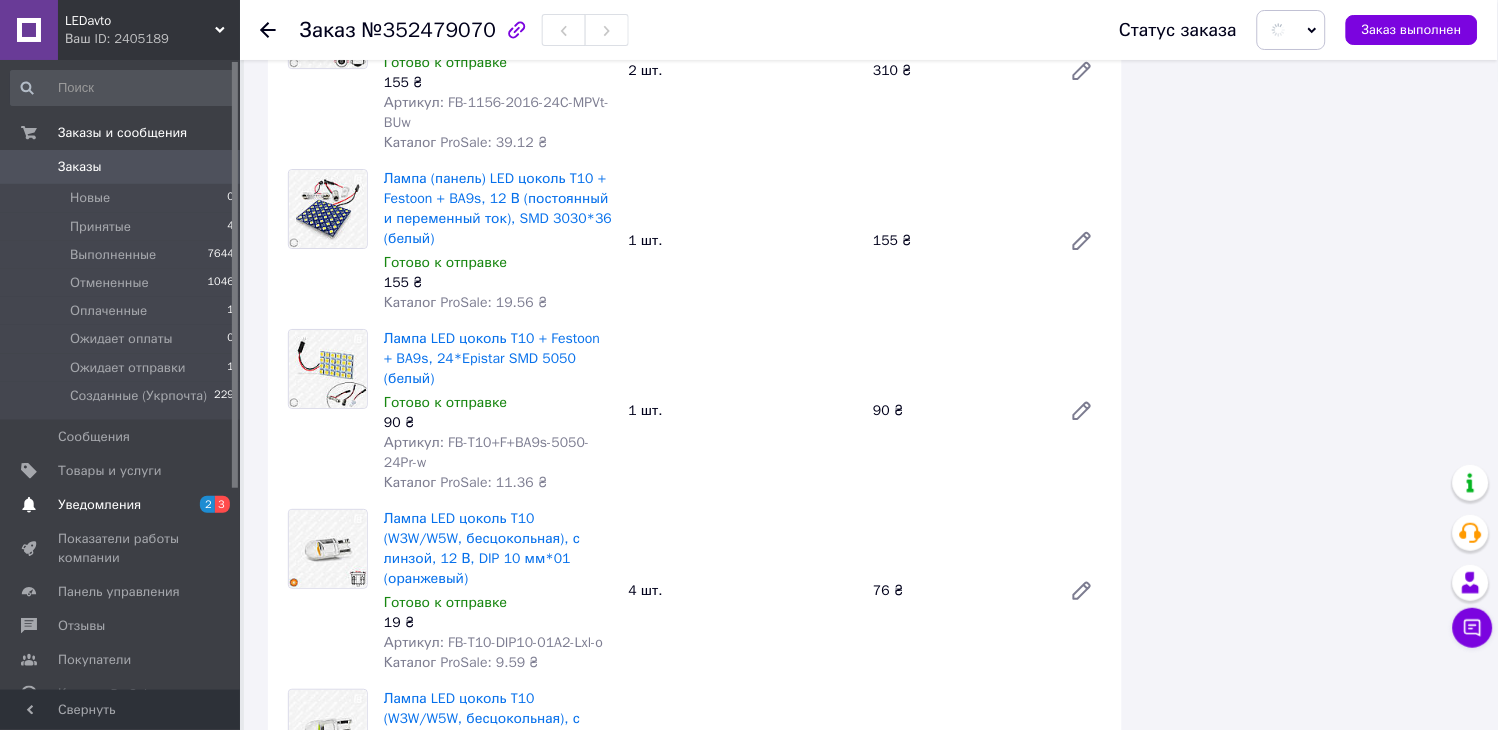 scroll, scrollTop: 0, scrollLeft: 0, axis: both 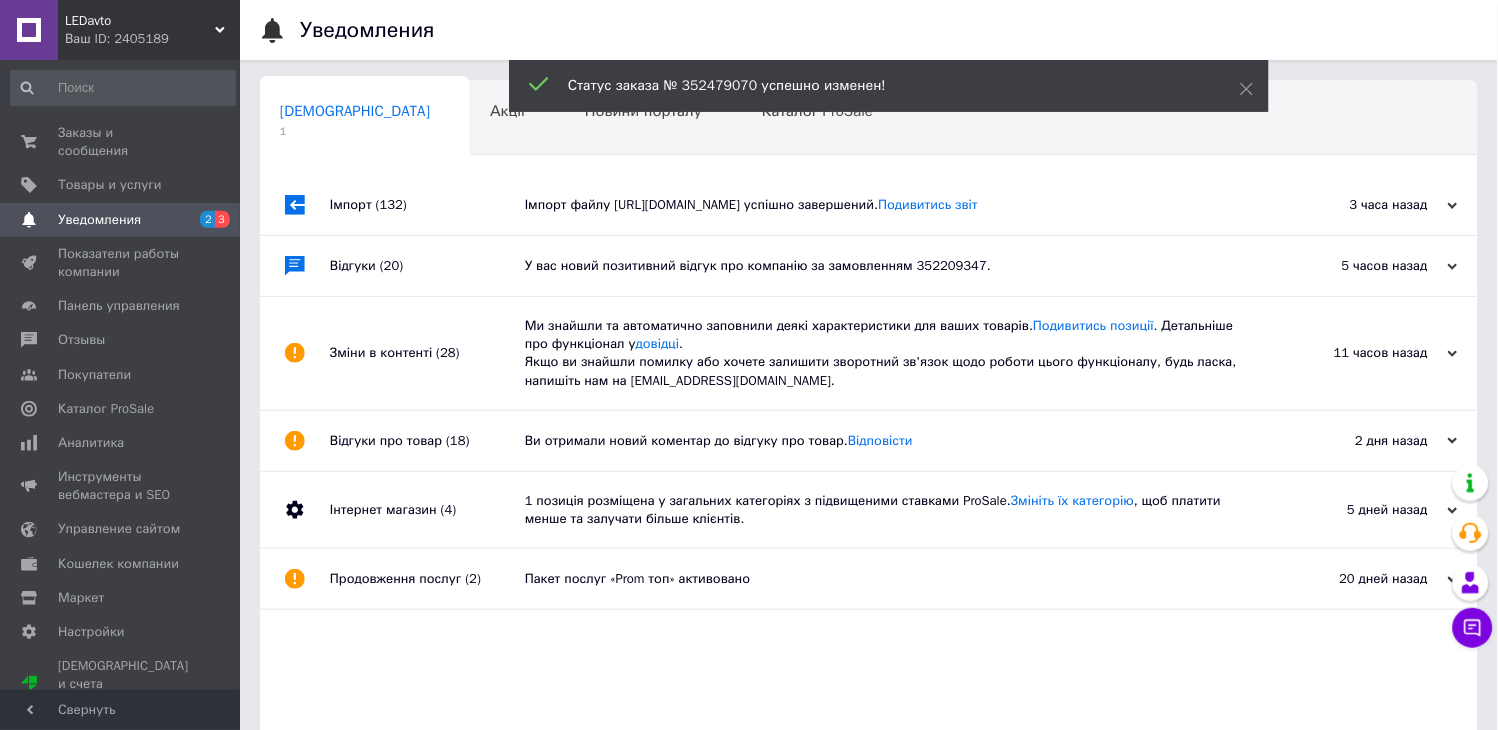 click on "Імпорт файлу [URL][DOMAIN_NAME] успішно завершений.  Подивитись звіт" at bounding box center (891, 205) 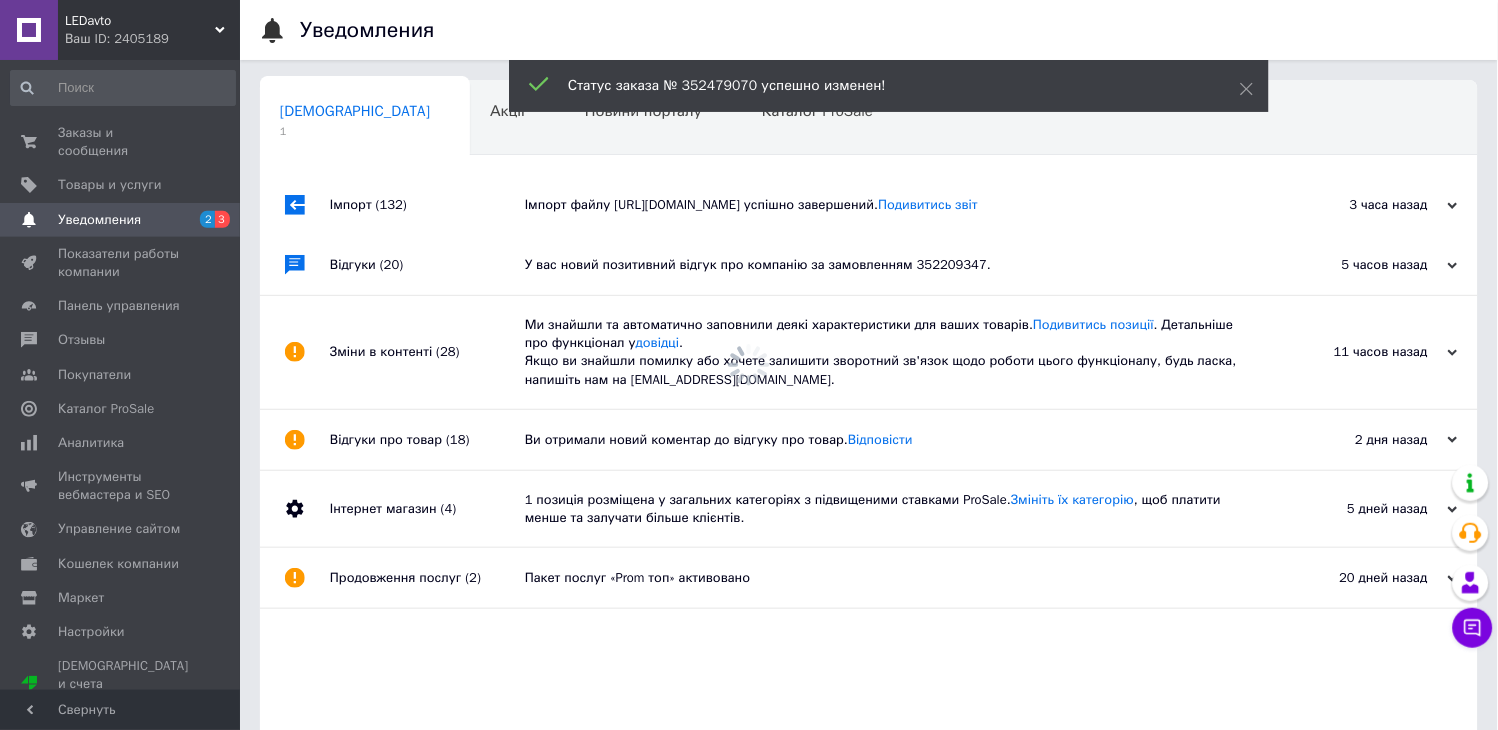 click on "Імпорт файлу [URL][DOMAIN_NAME] успішно завершений.  Подивитись звіт" at bounding box center [891, 205] 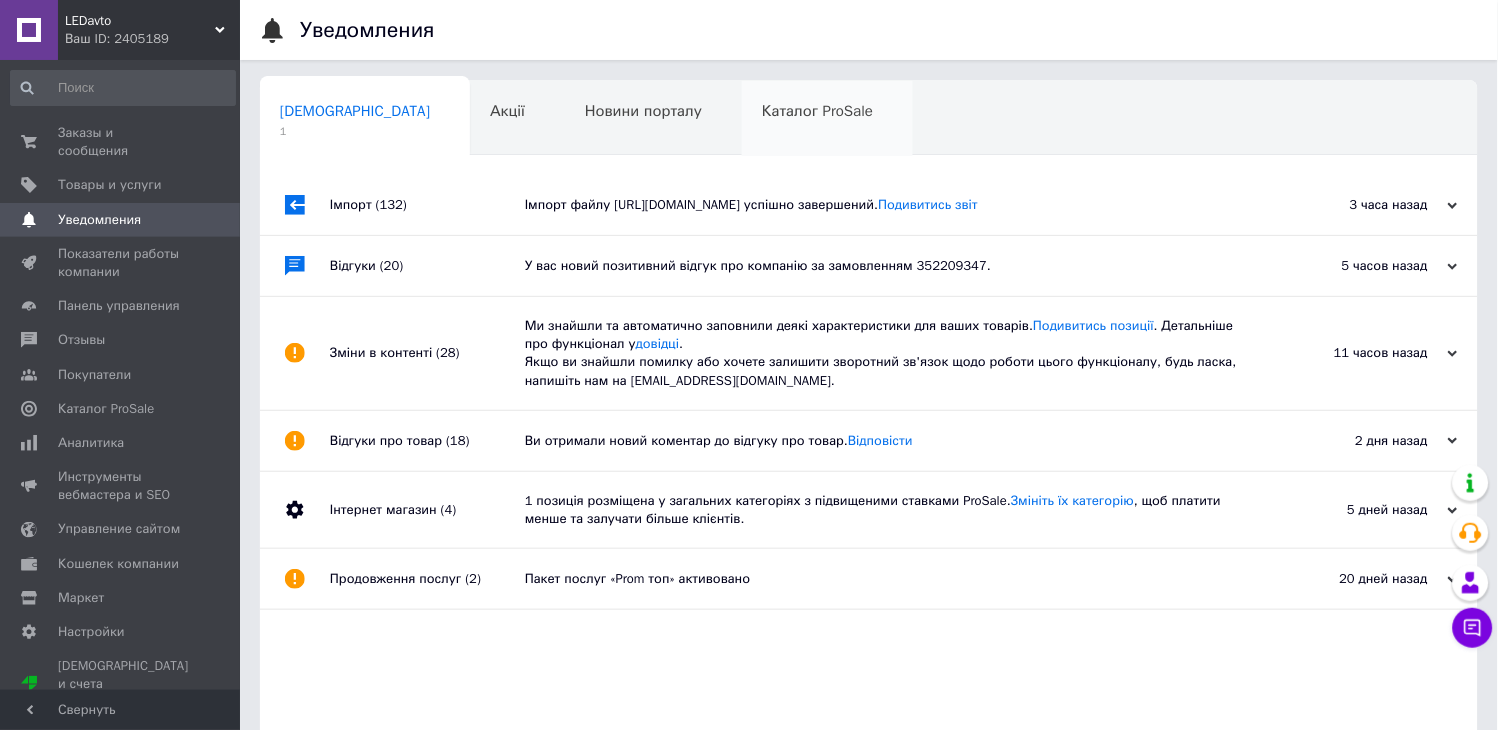 click on "Каталог ProSale 0" at bounding box center (827, 119) 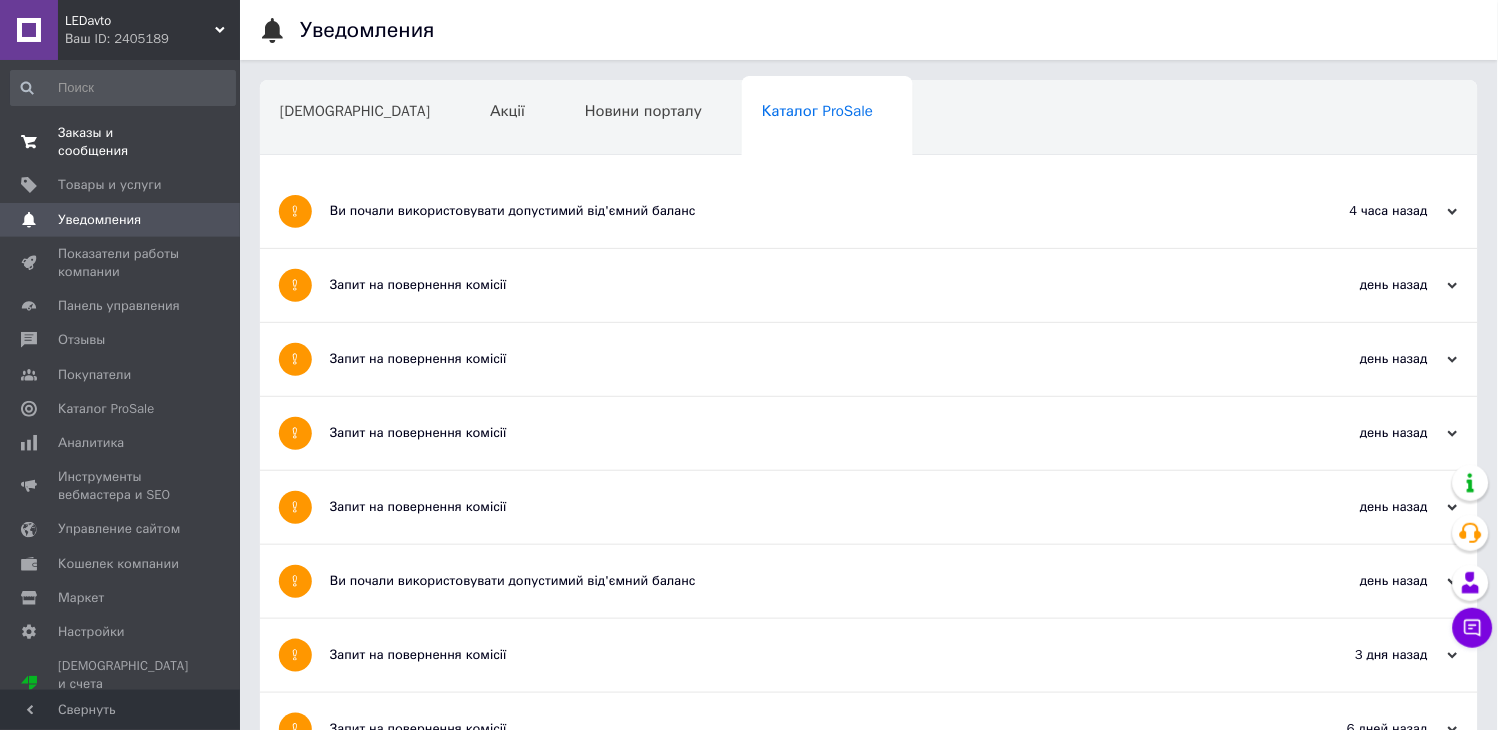 click on "Заказы и сообщения 0 0" at bounding box center (123, 142) 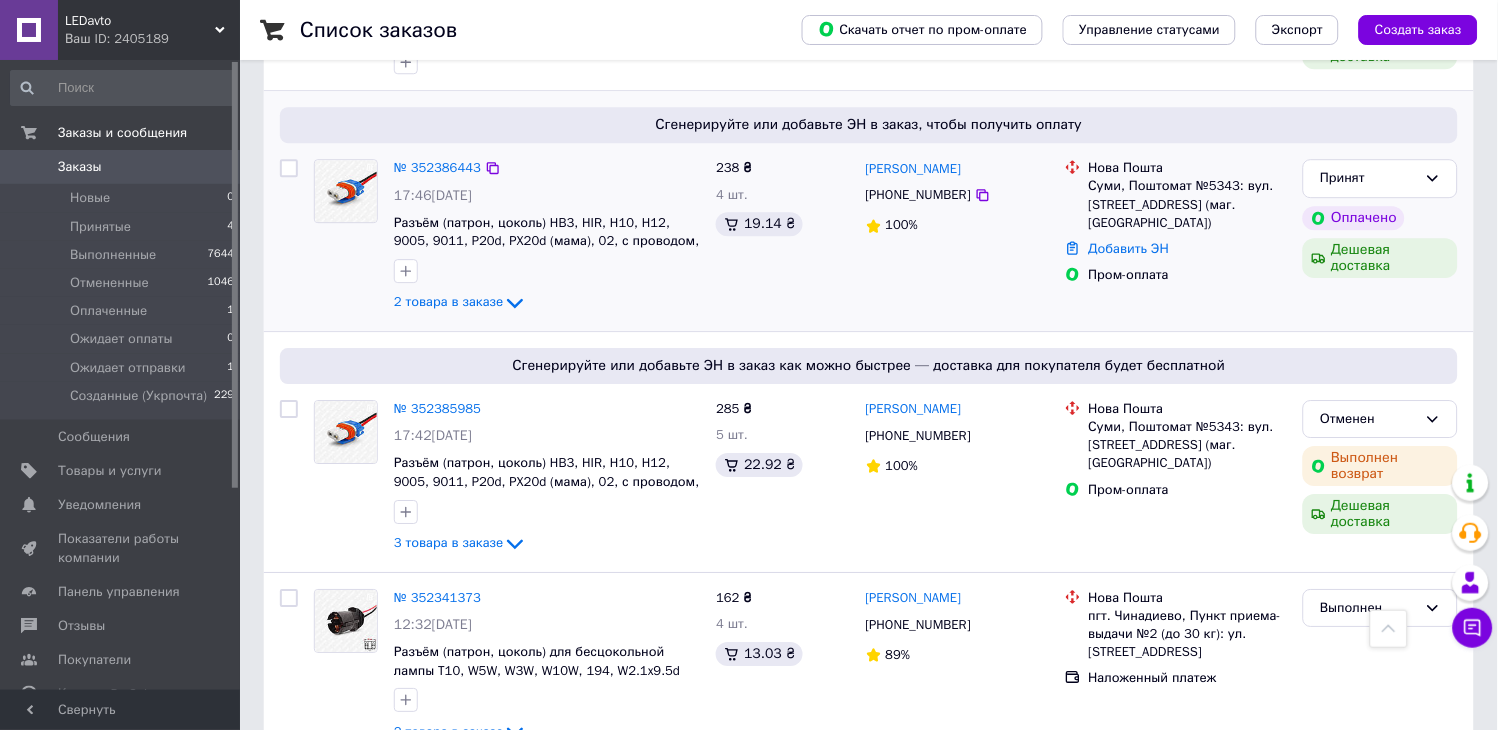 scroll, scrollTop: 1000, scrollLeft: 0, axis: vertical 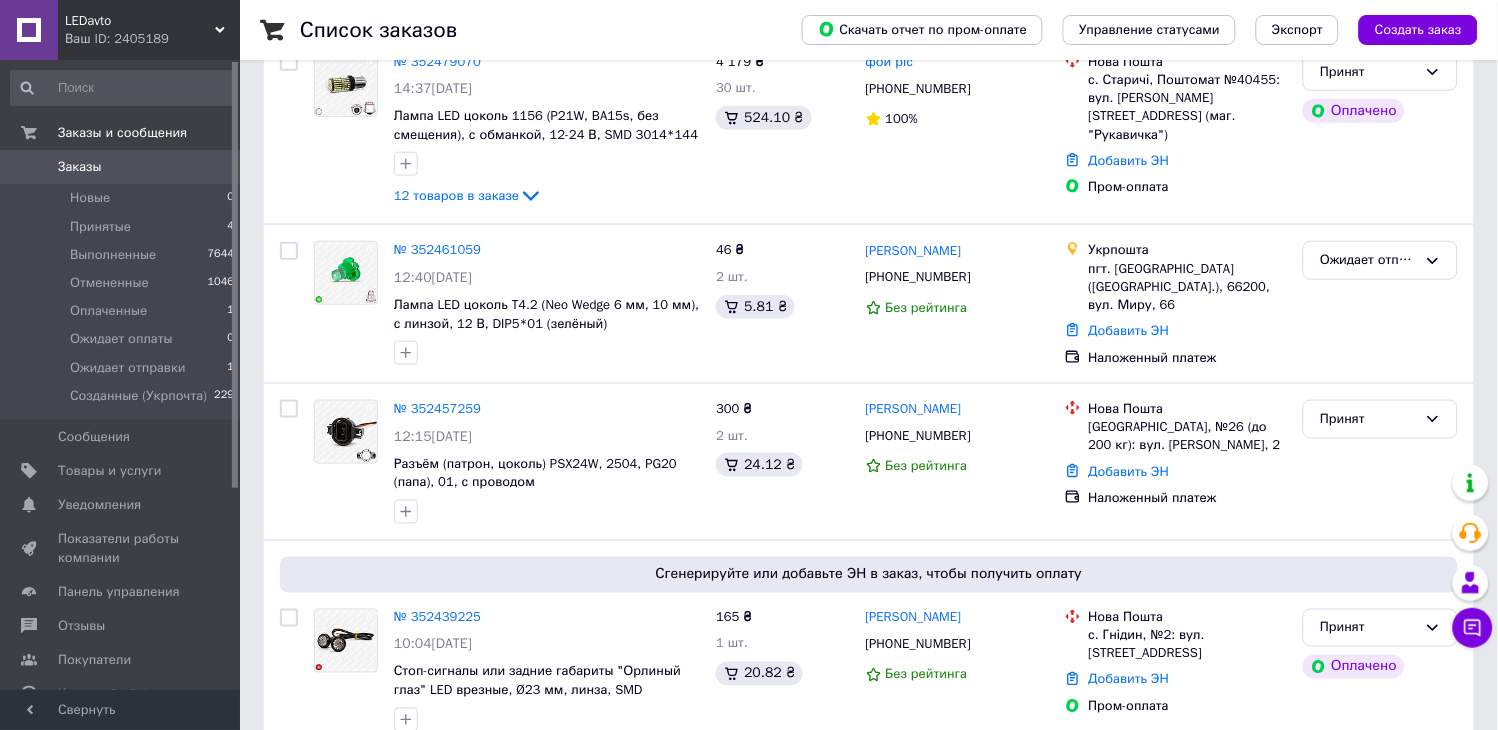 click on "Заказы" at bounding box center (121, 167) 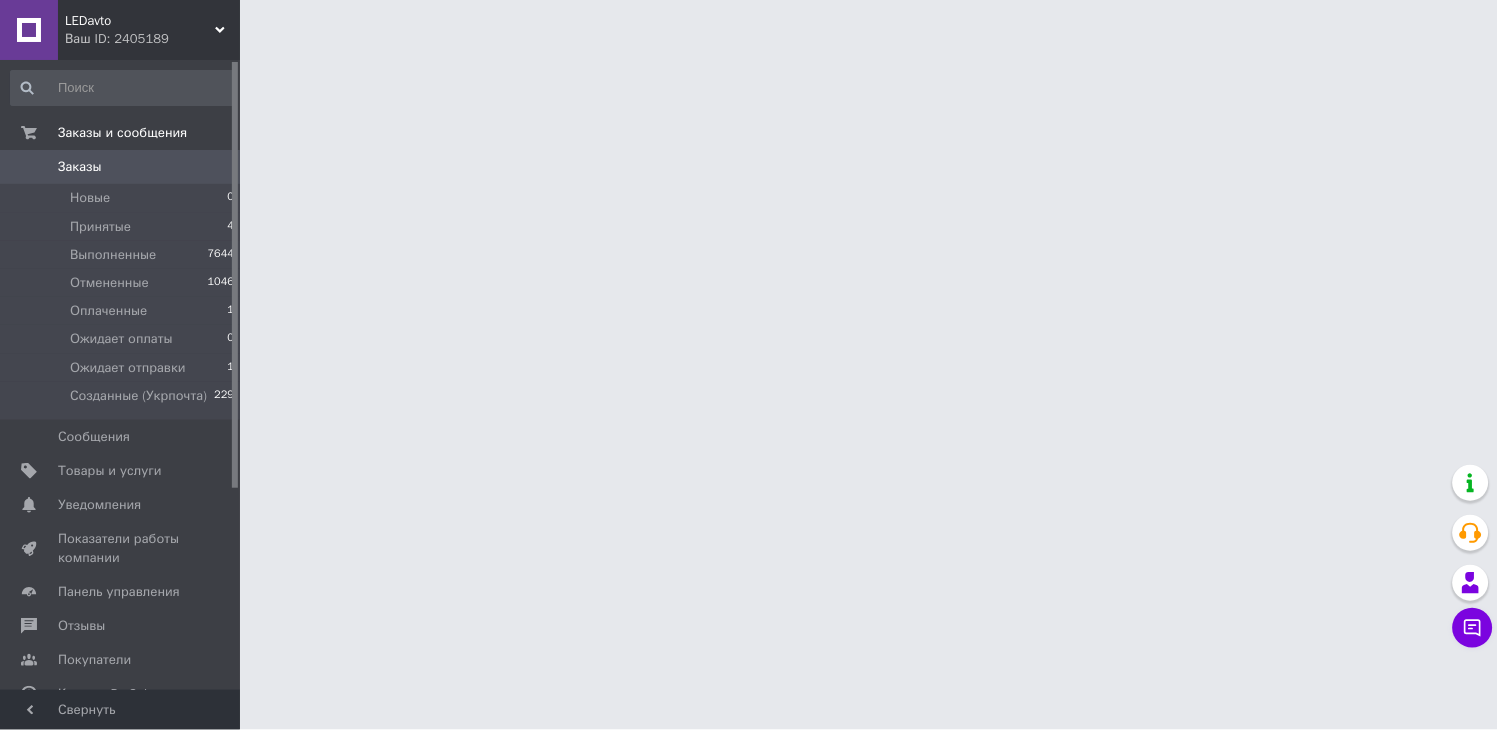 scroll, scrollTop: 0, scrollLeft: 0, axis: both 